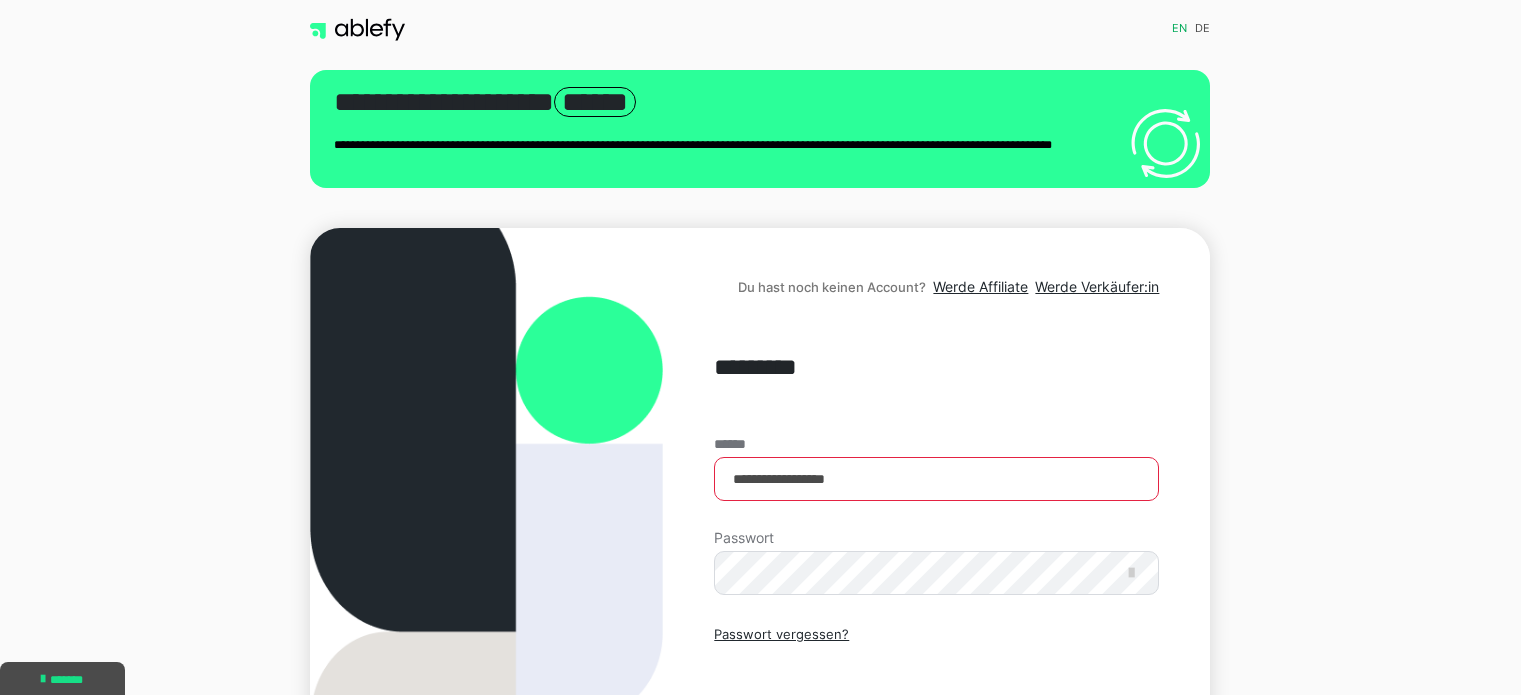 scroll, scrollTop: 222, scrollLeft: 0, axis: vertical 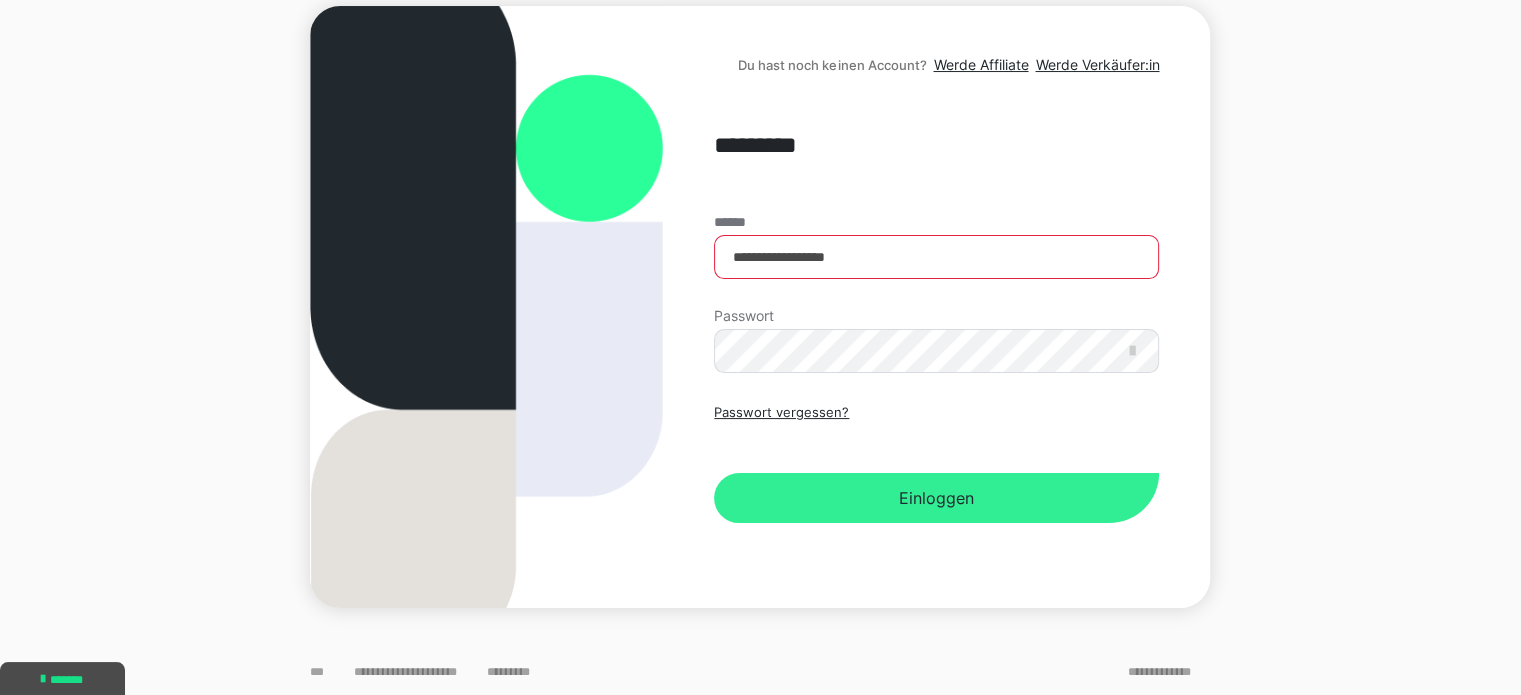 click on "Einloggen" at bounding box center (936, 498) 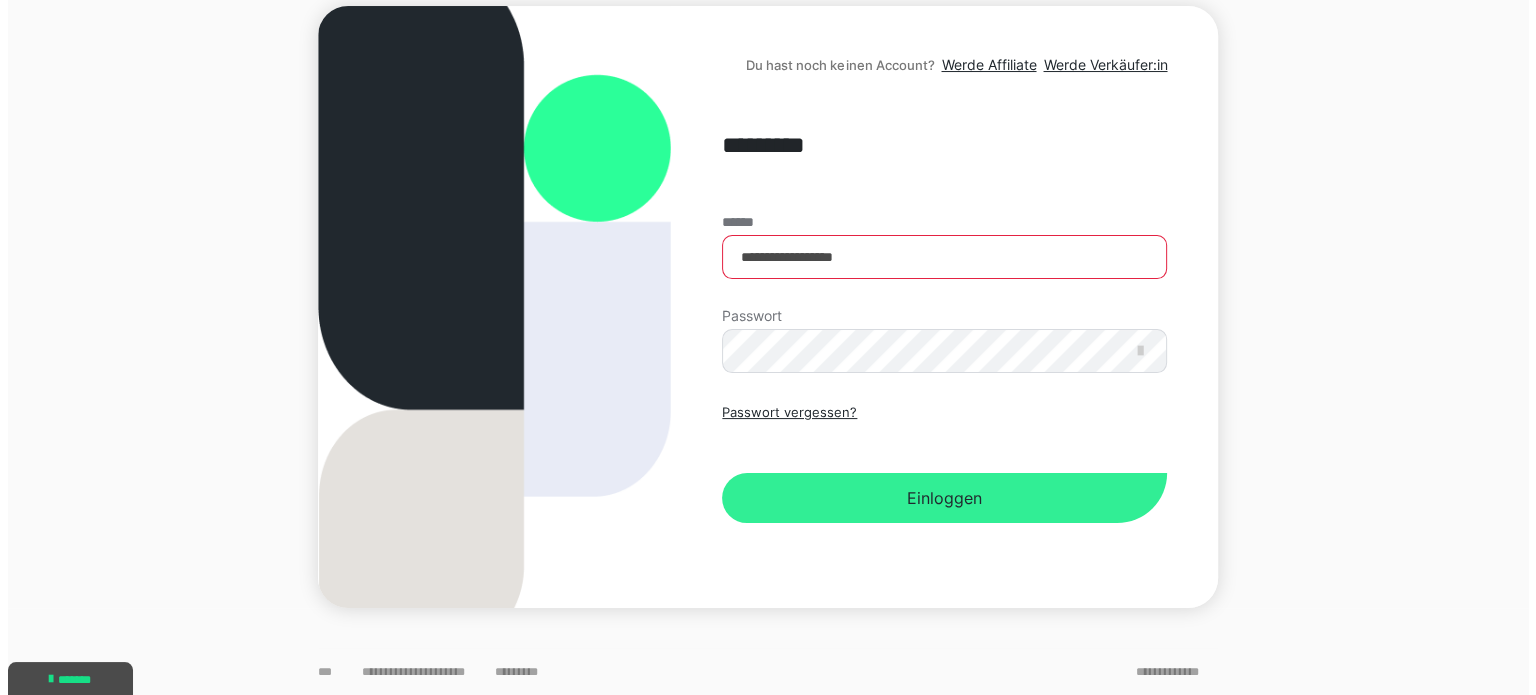 scroll, scrollTop: 0, scrollLeft: 0, axis: both 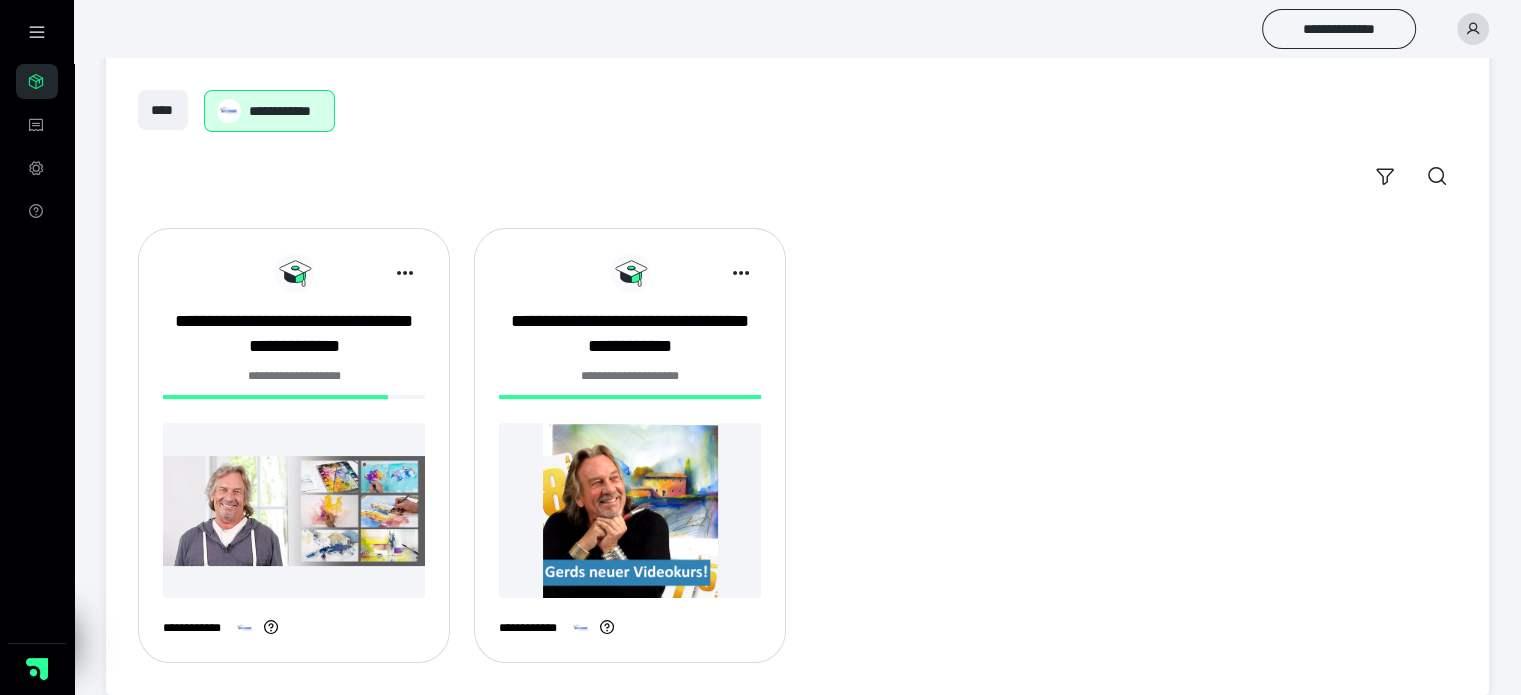 click at bounding box center (630, 510) 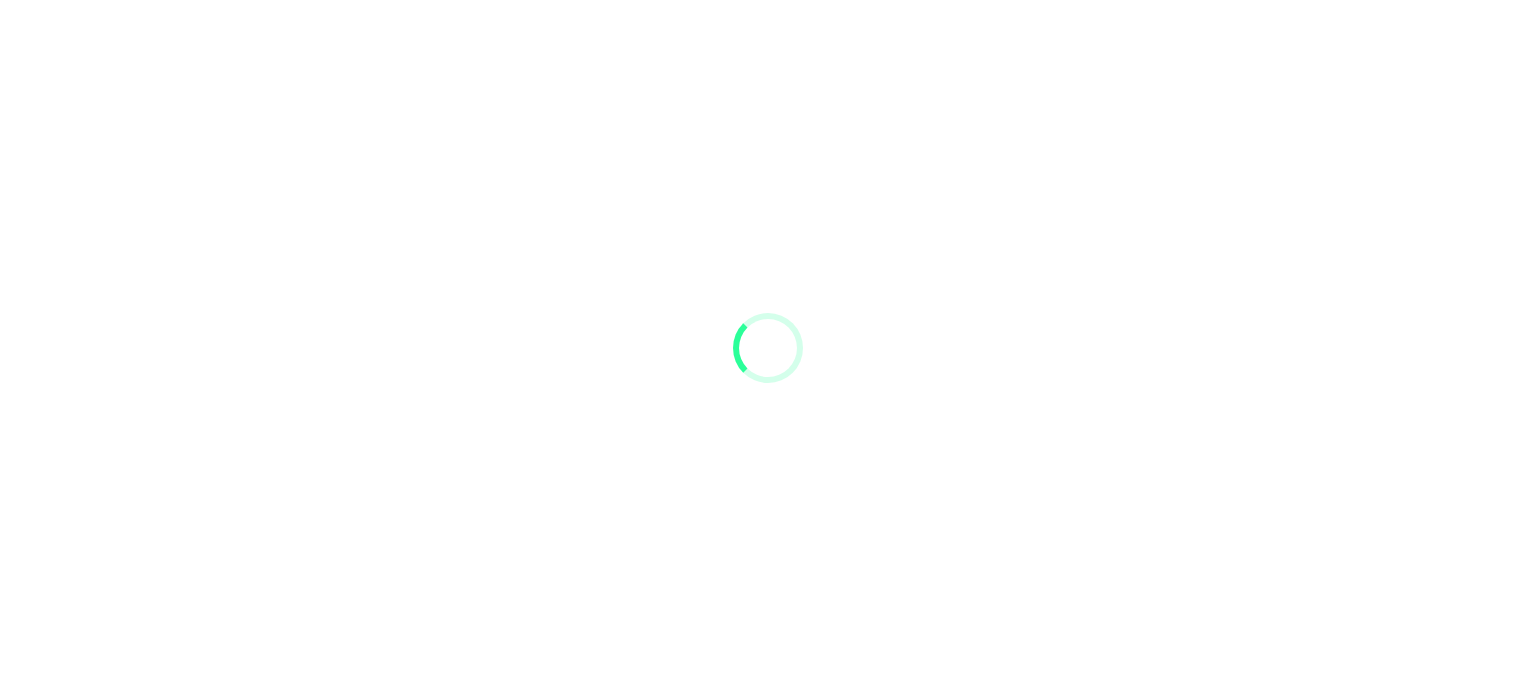 scroll, scrollTop: 0, scrollLeft: 0, axis: both 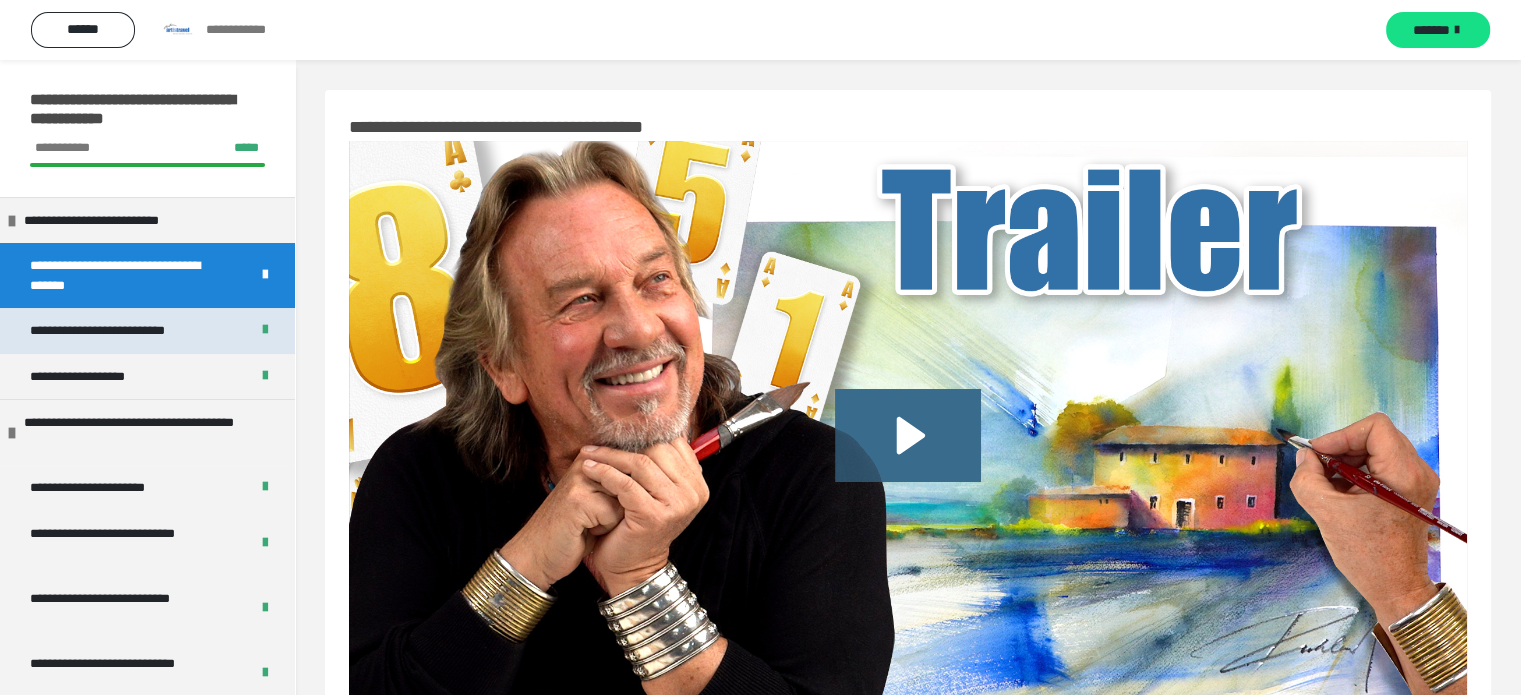 click on "**********" at bounding box center (121, 331) 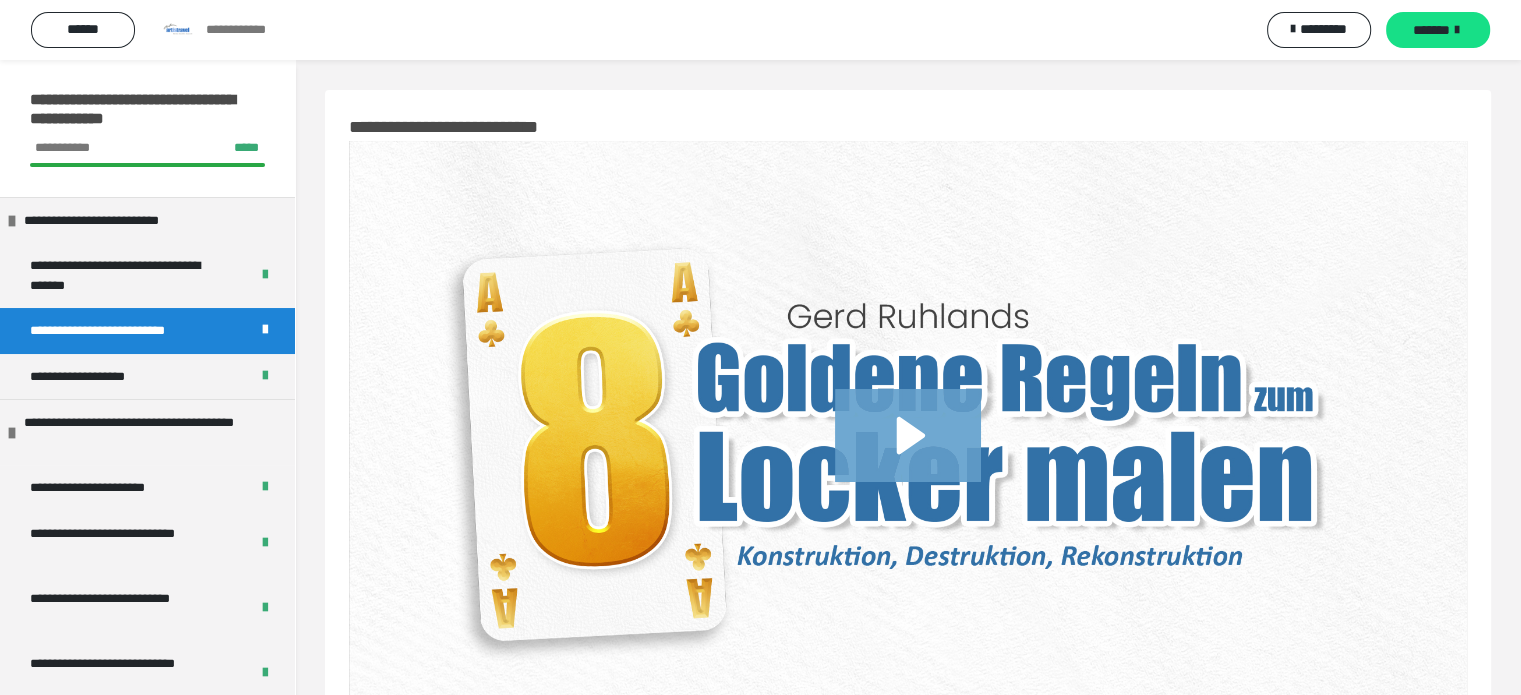 scroll, scrollTop: 128, scrollLeft: 0, axis: vertical 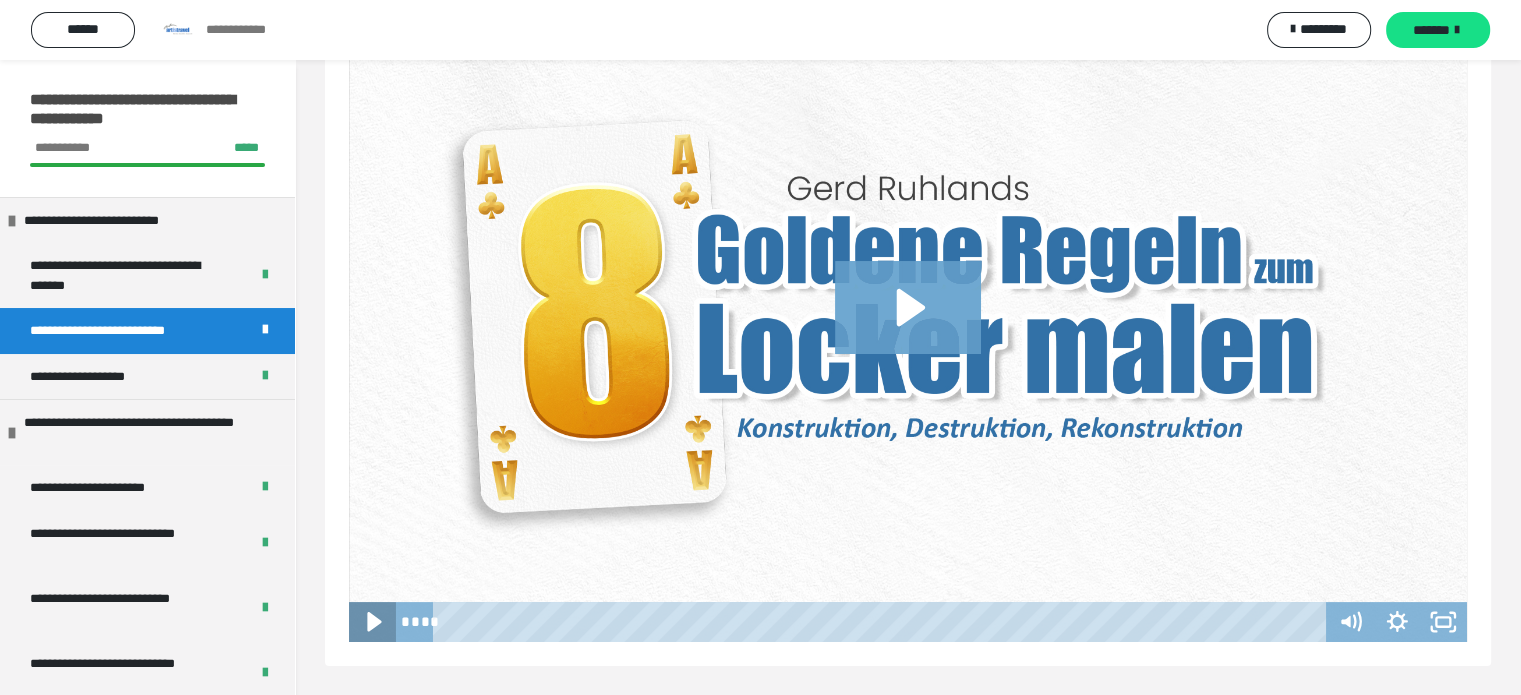 click 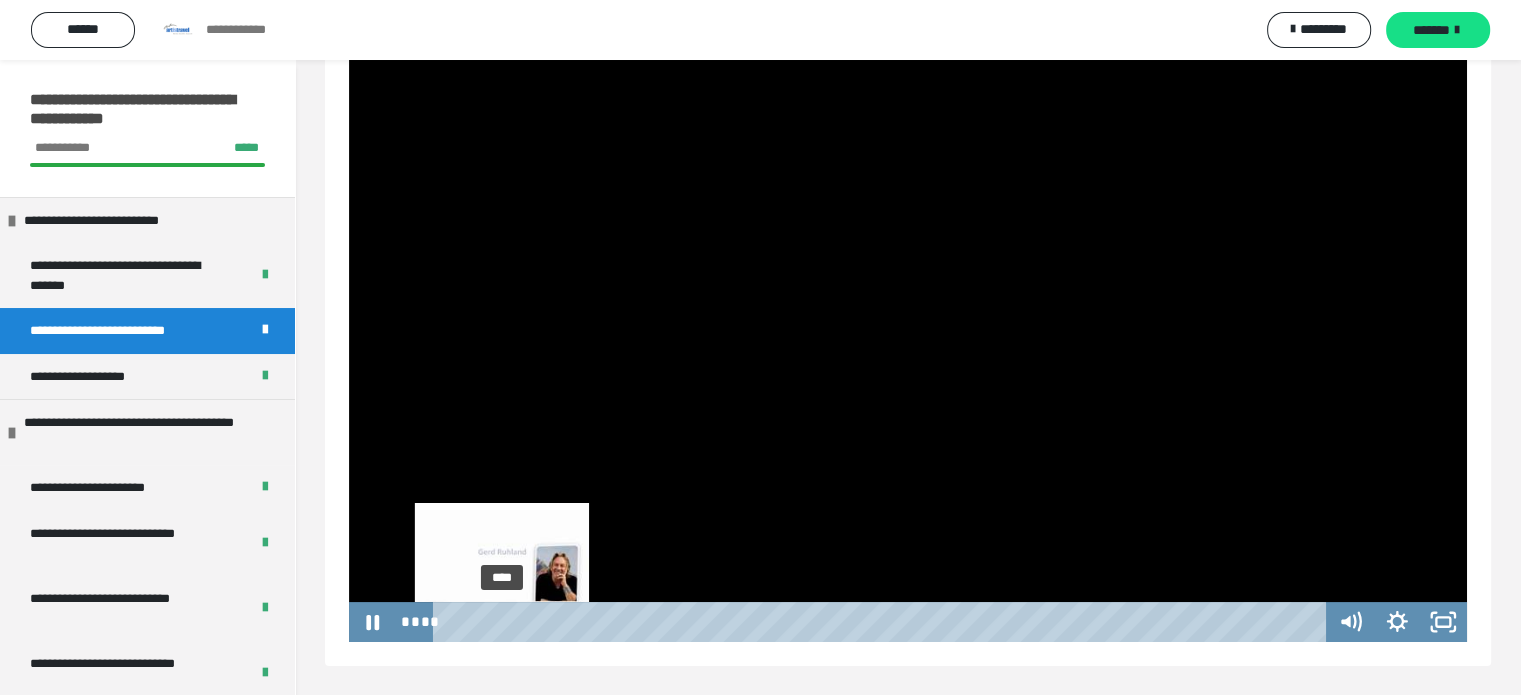 click on "****" at bounding box center [882, 622] 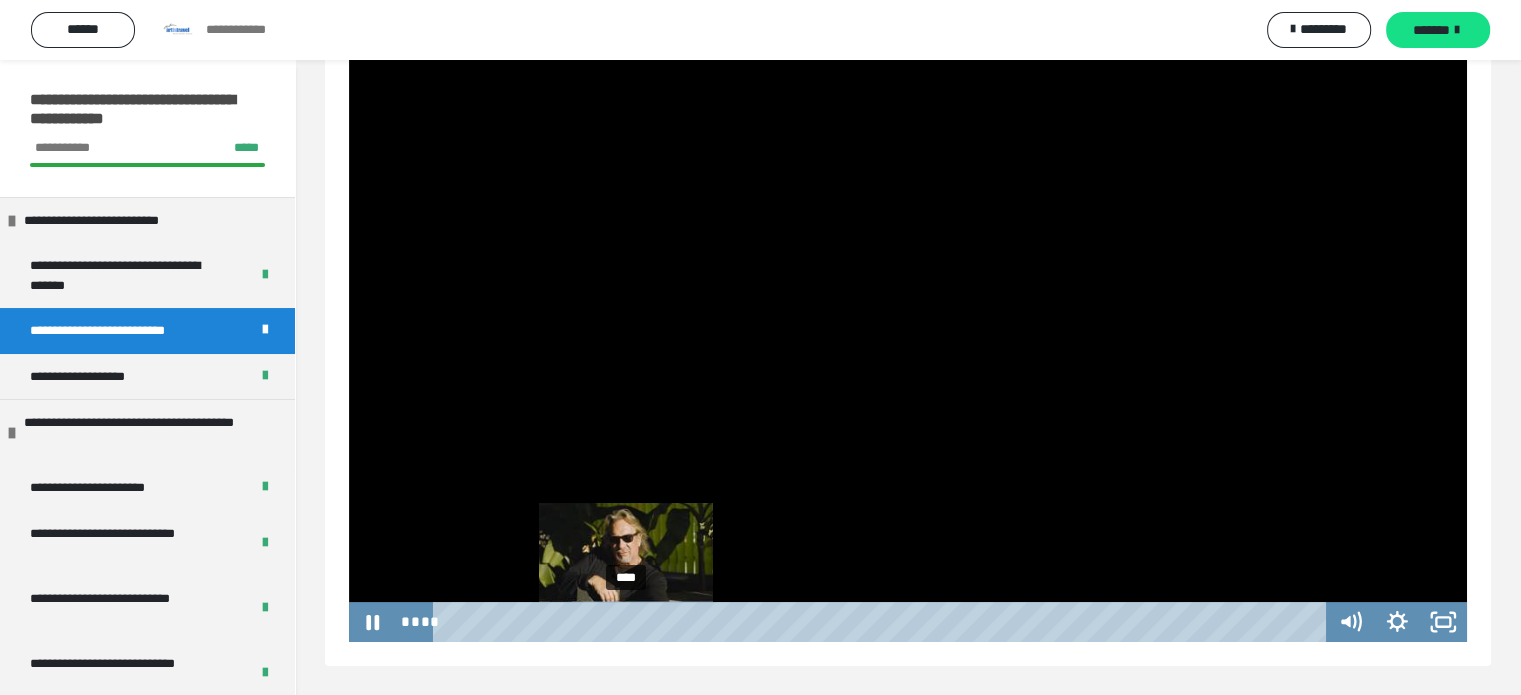 click on "****" at bounding box center (882, 622) 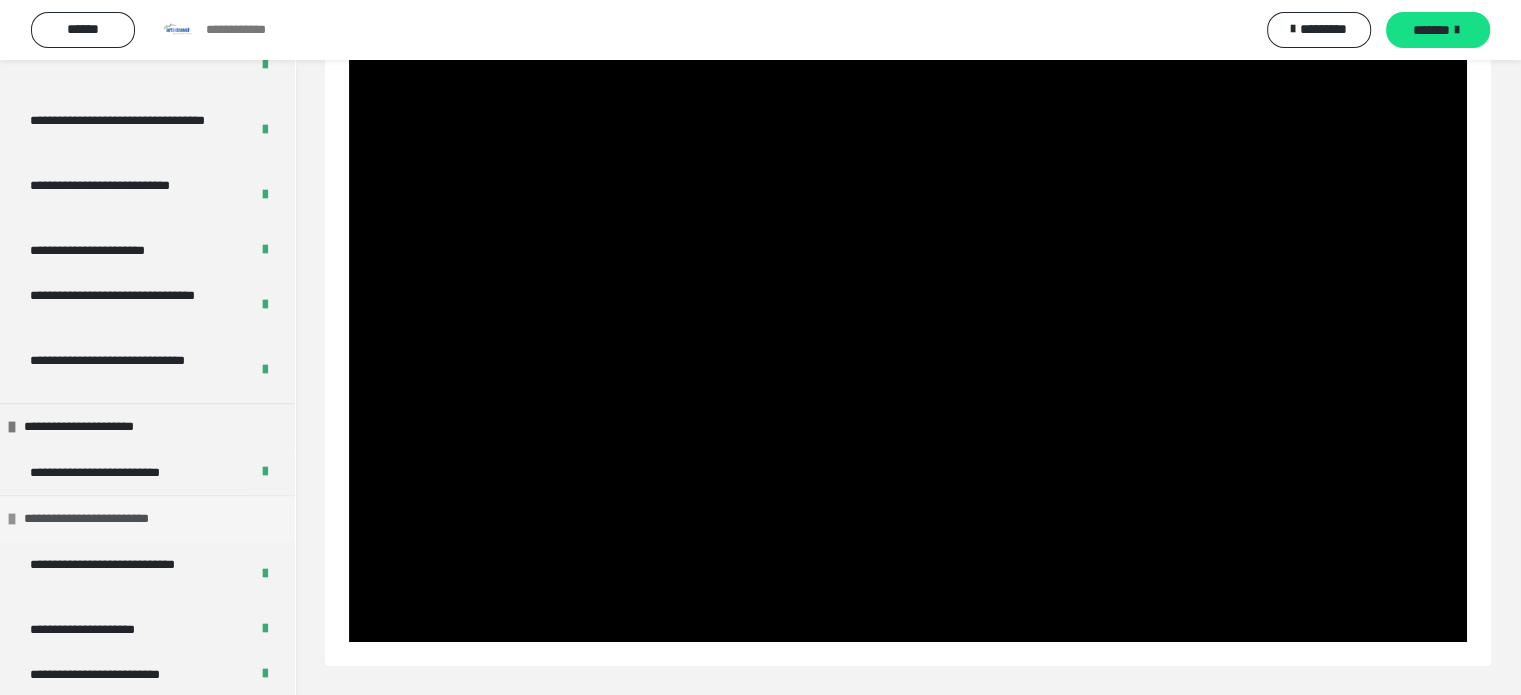 scroll, scrollTop: 680, scrollLeft: 0, axis: vertical 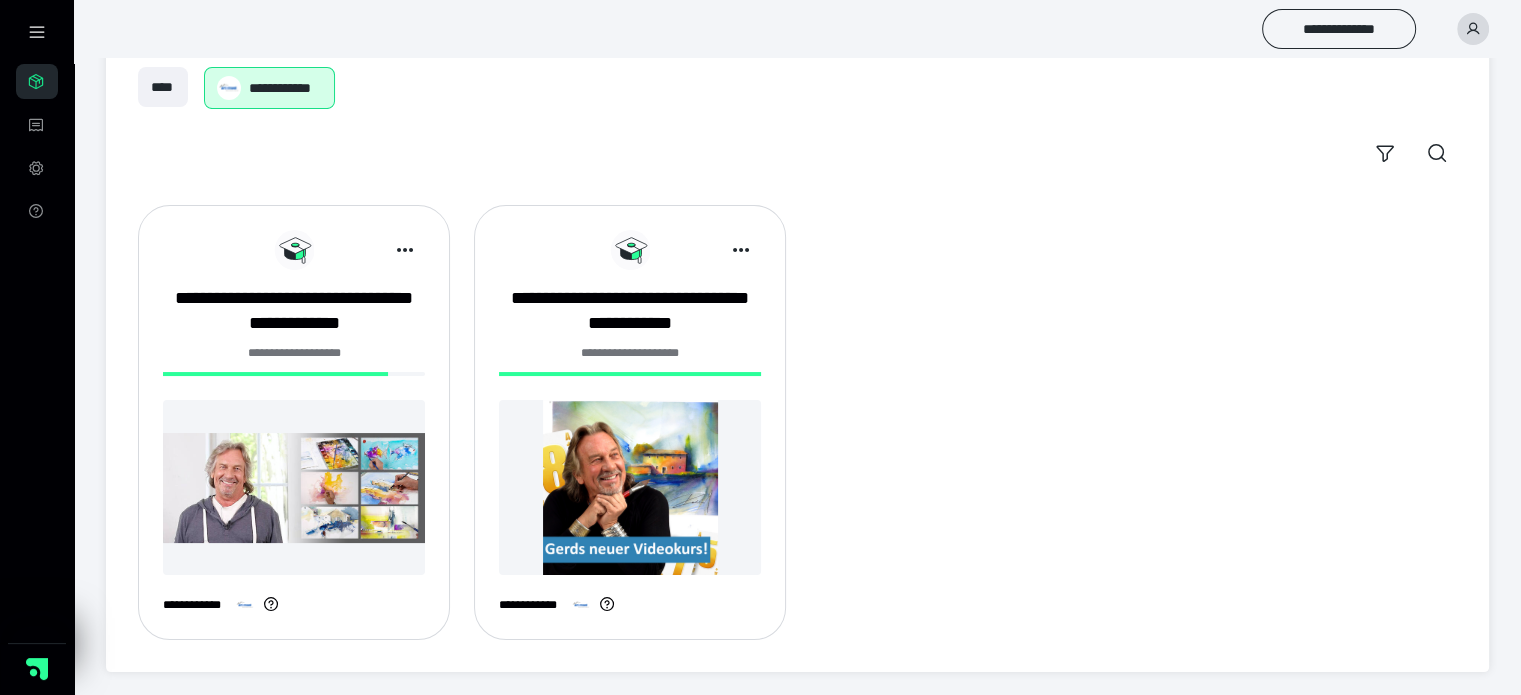 click at bounding box center (294, 487) 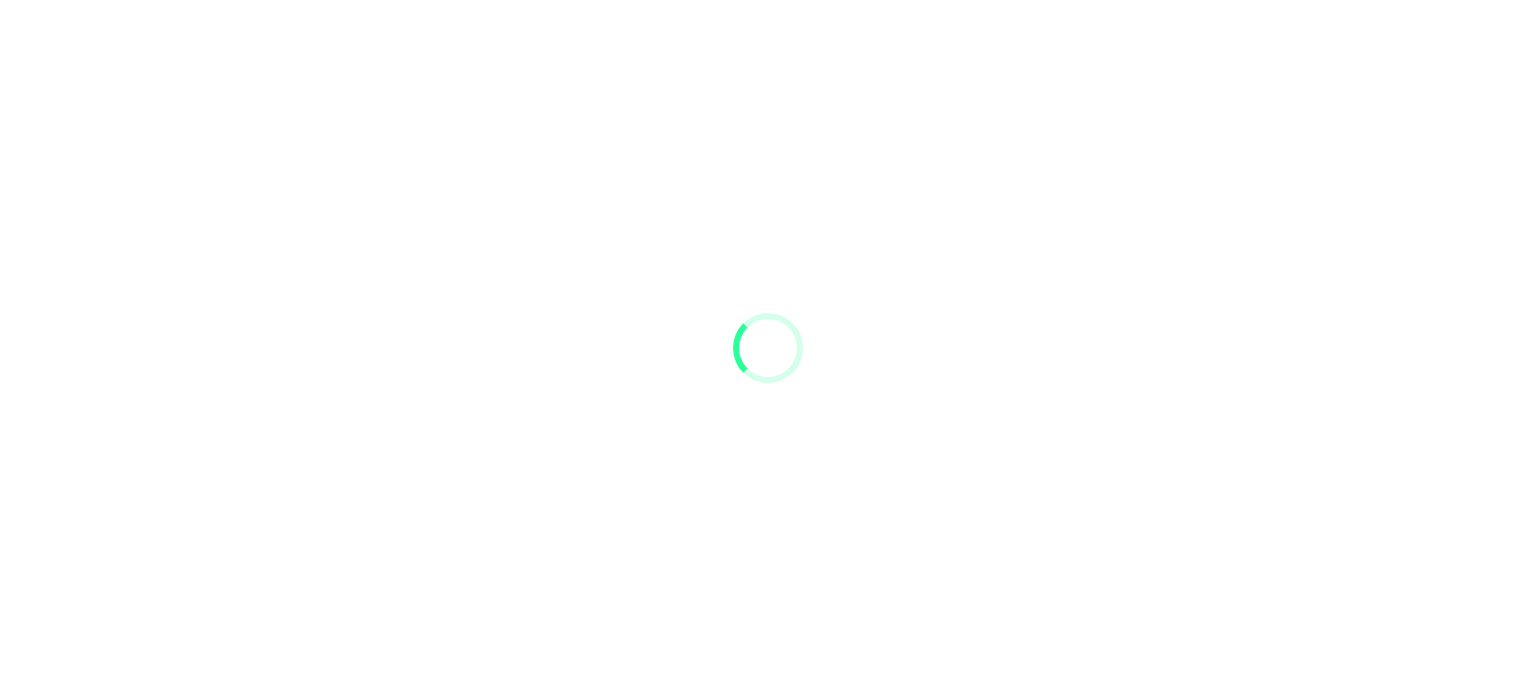 scroll, scrollTop: 0, scrollLeft: 0, axis: both 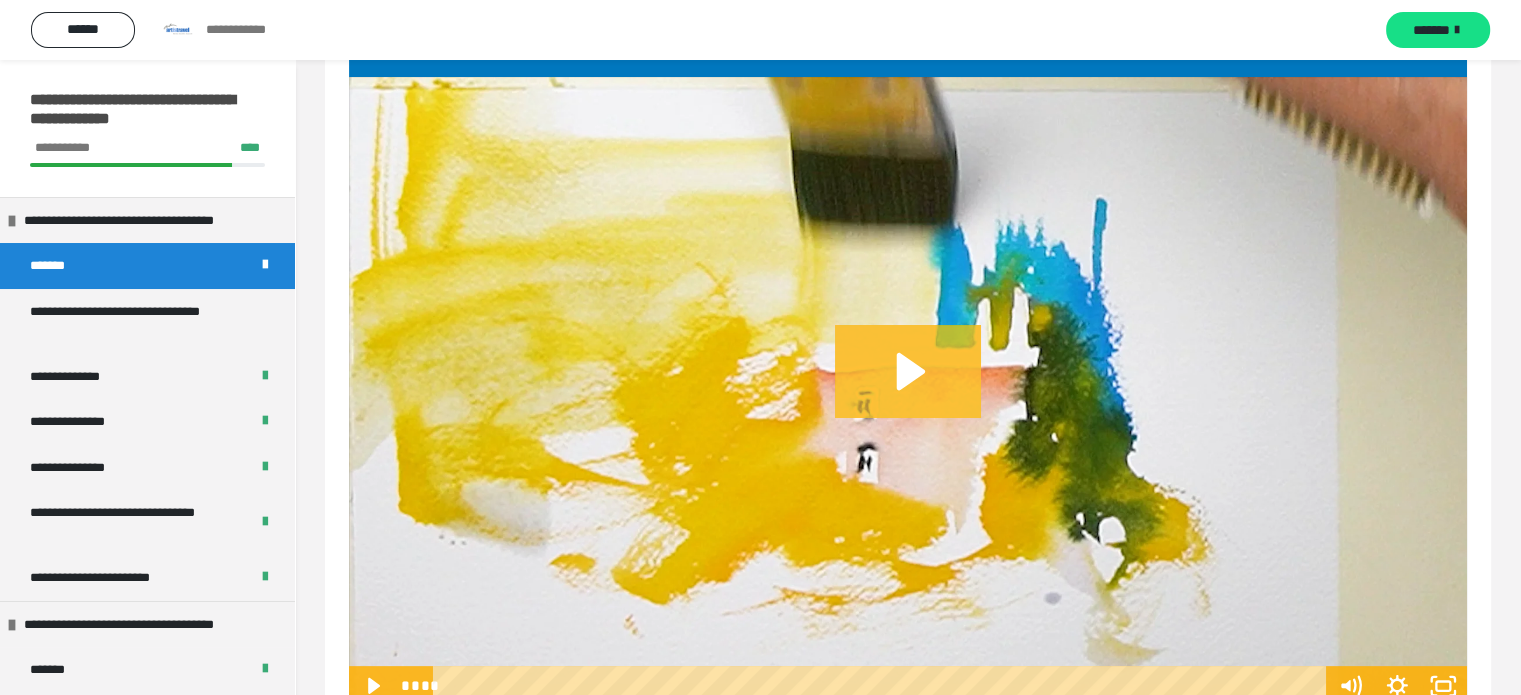 click 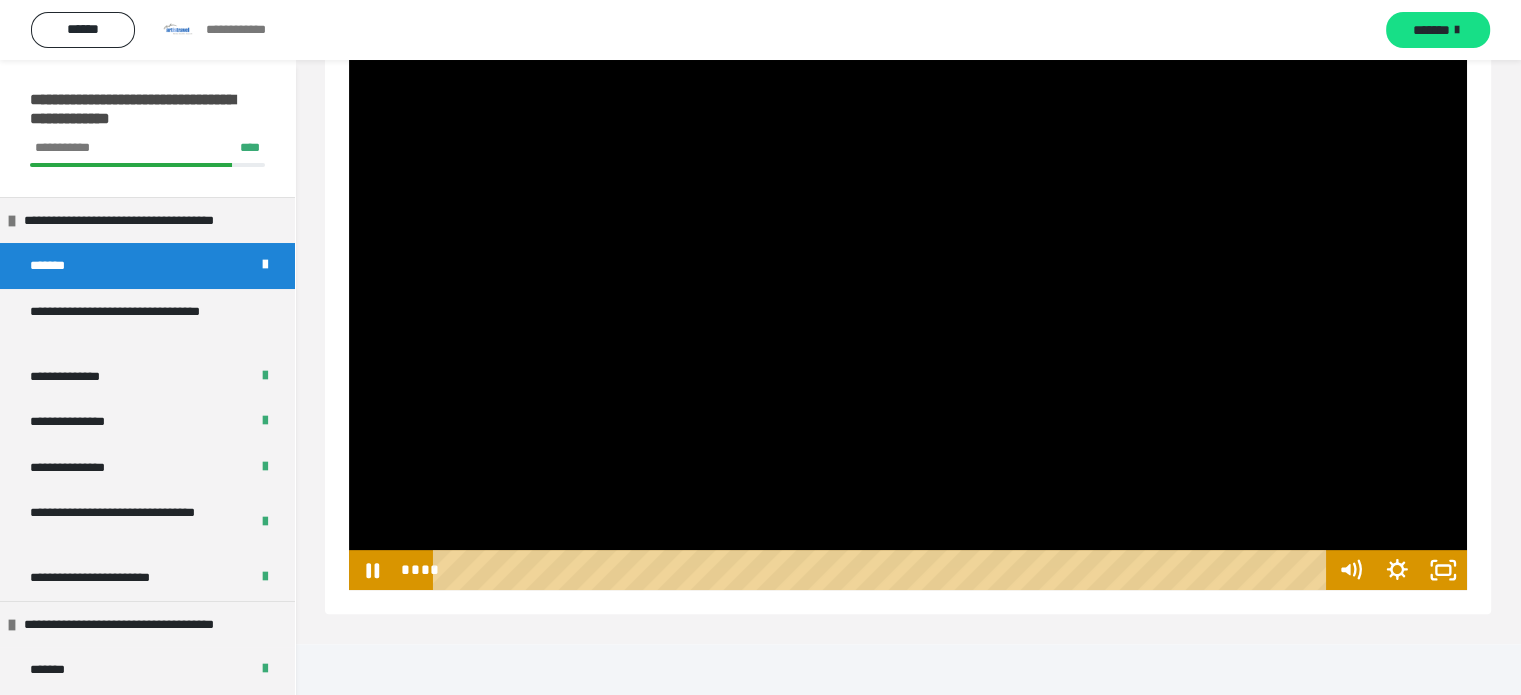 scroll, scrollTop: 488, scrollLeft: 0, axis: vertical 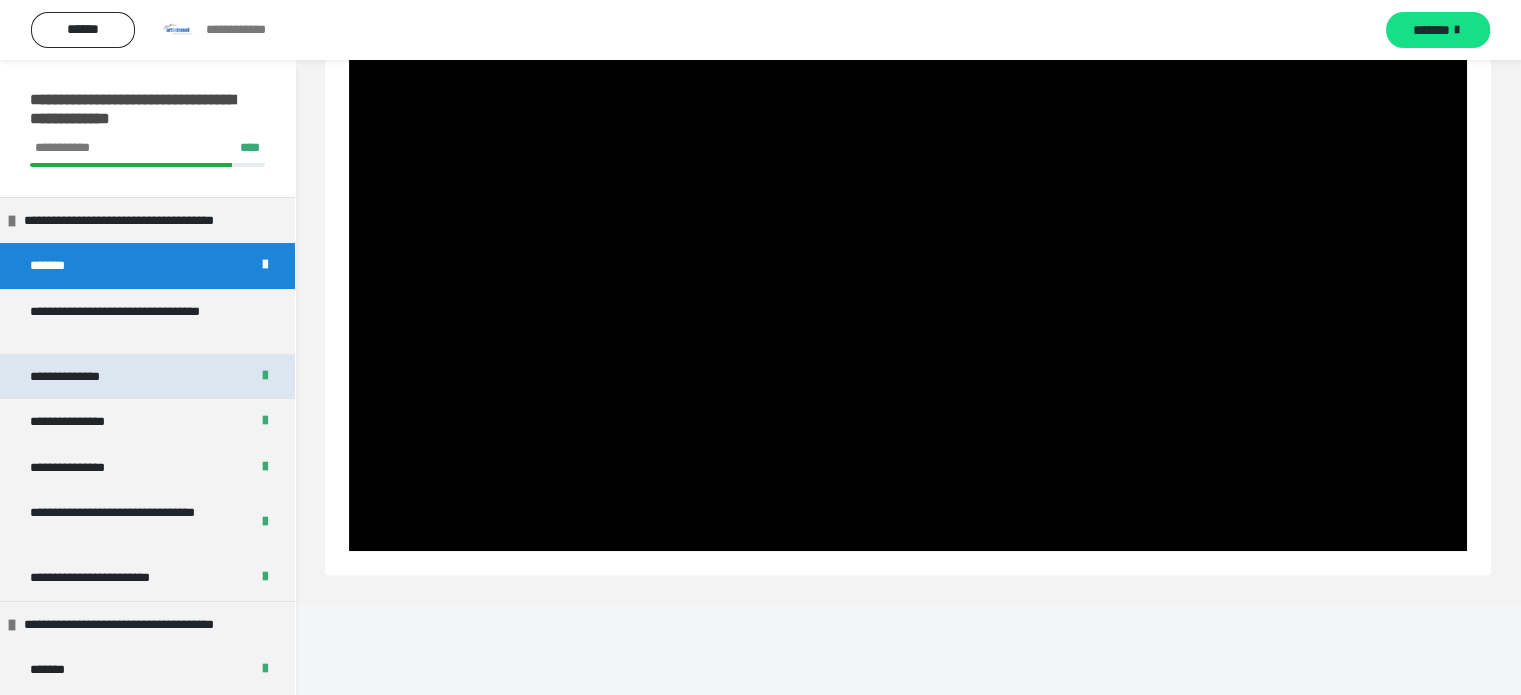 click on "**********" at bounding box center (147, 377) 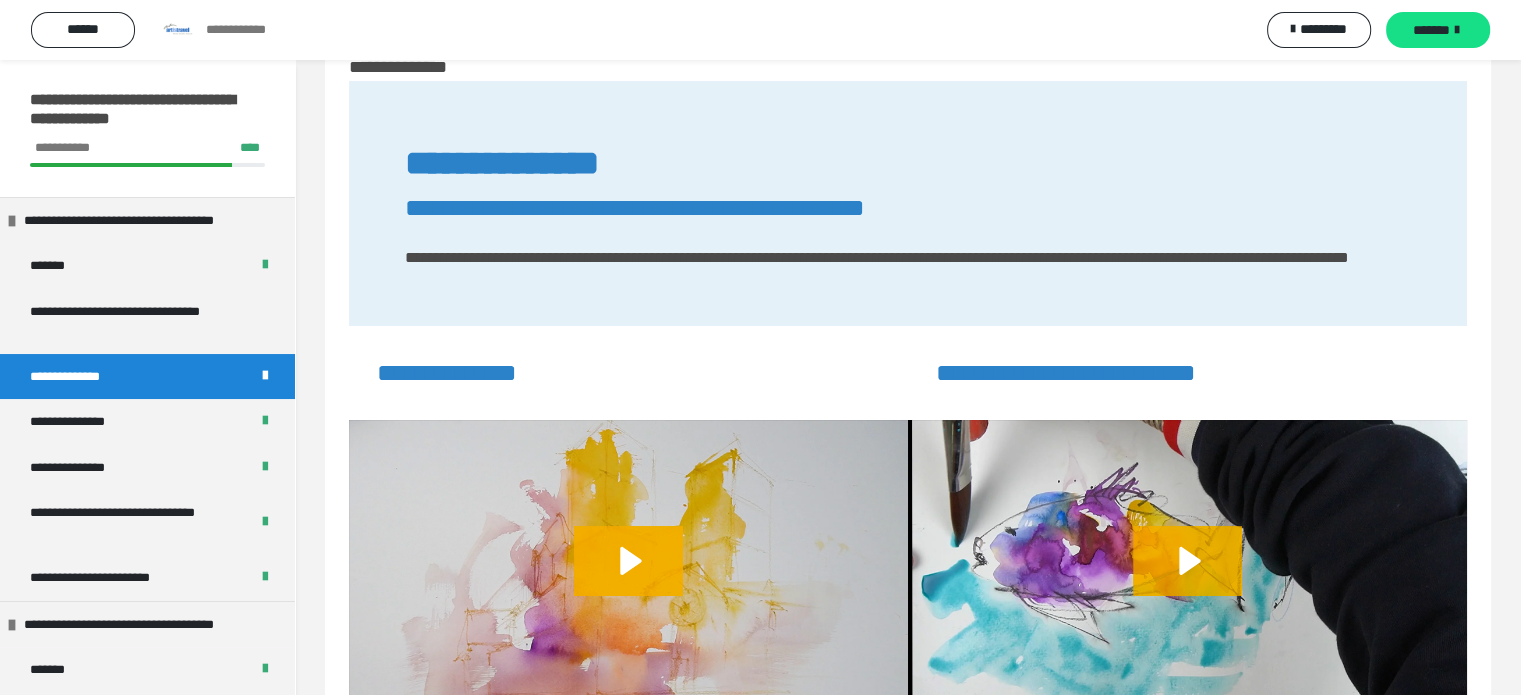 scroll, scrollTop: 176, scrollLeft: 0, axis: vertical 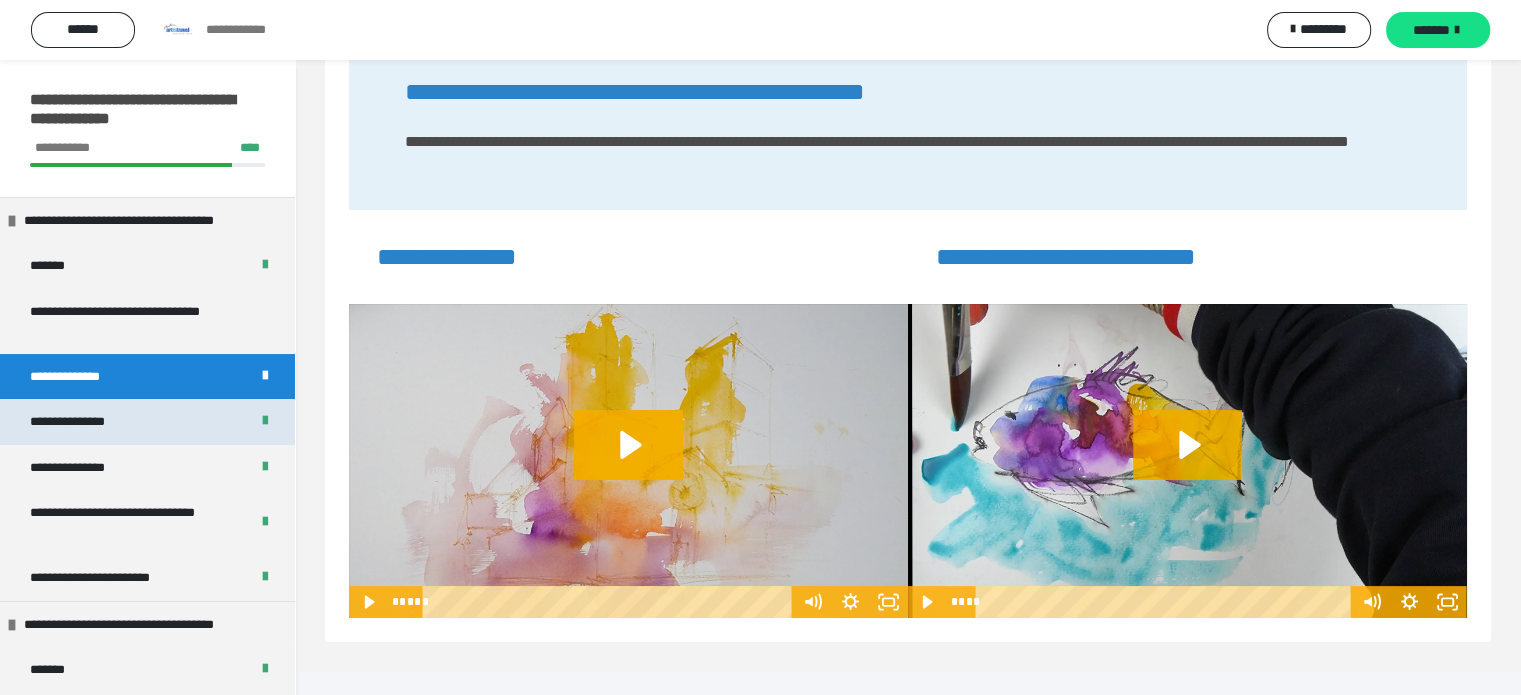 click on "**********" at bounding box center [79, 422] 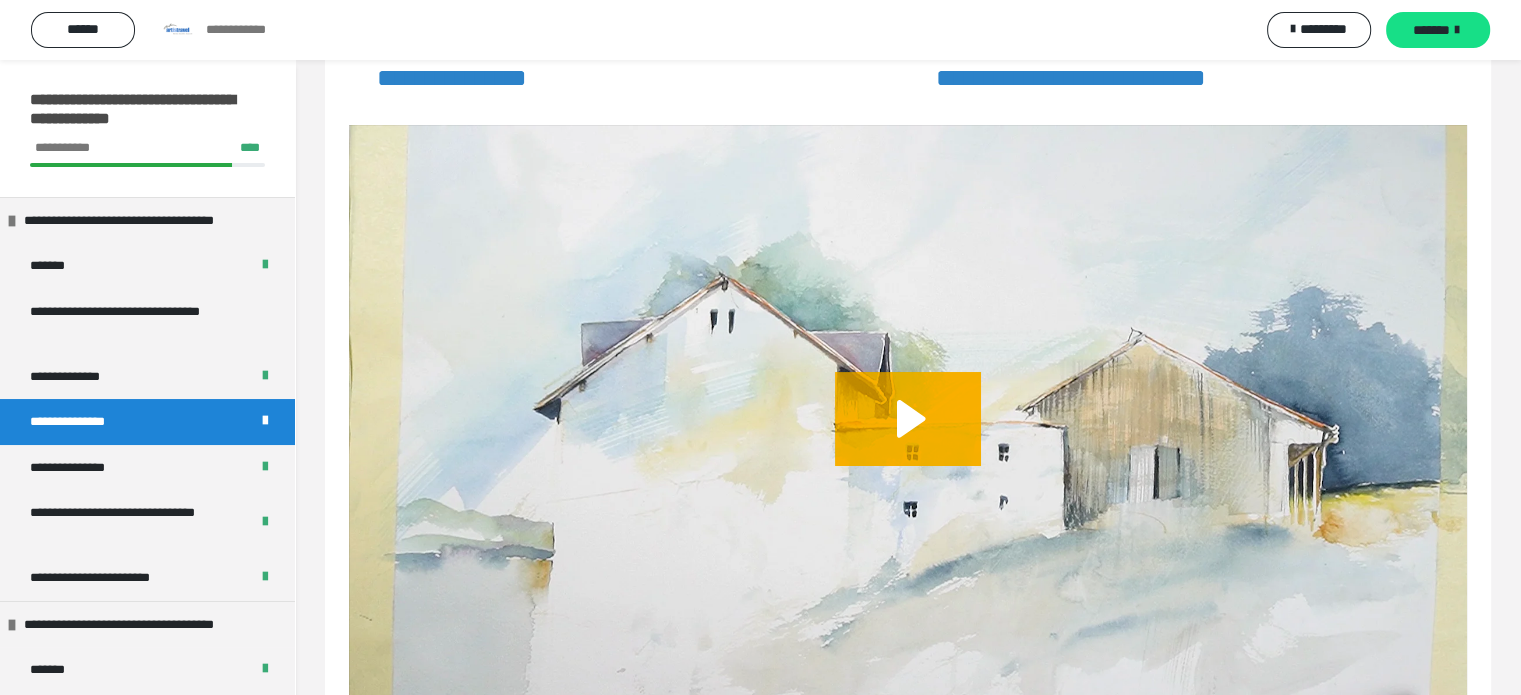 scroll, scrollTop: 393, scrollLeft: 0, axis: vertical 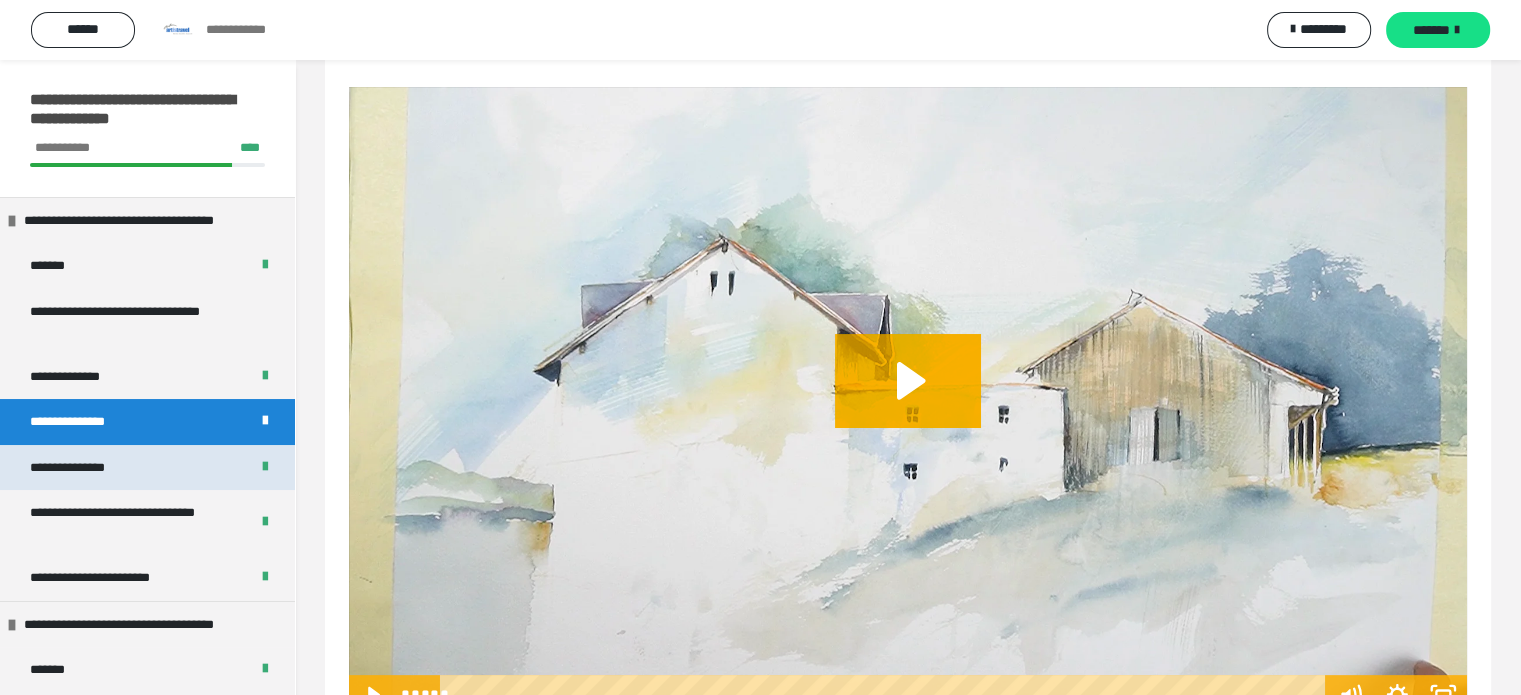 click on "**********" at bounding box center [76, 468] 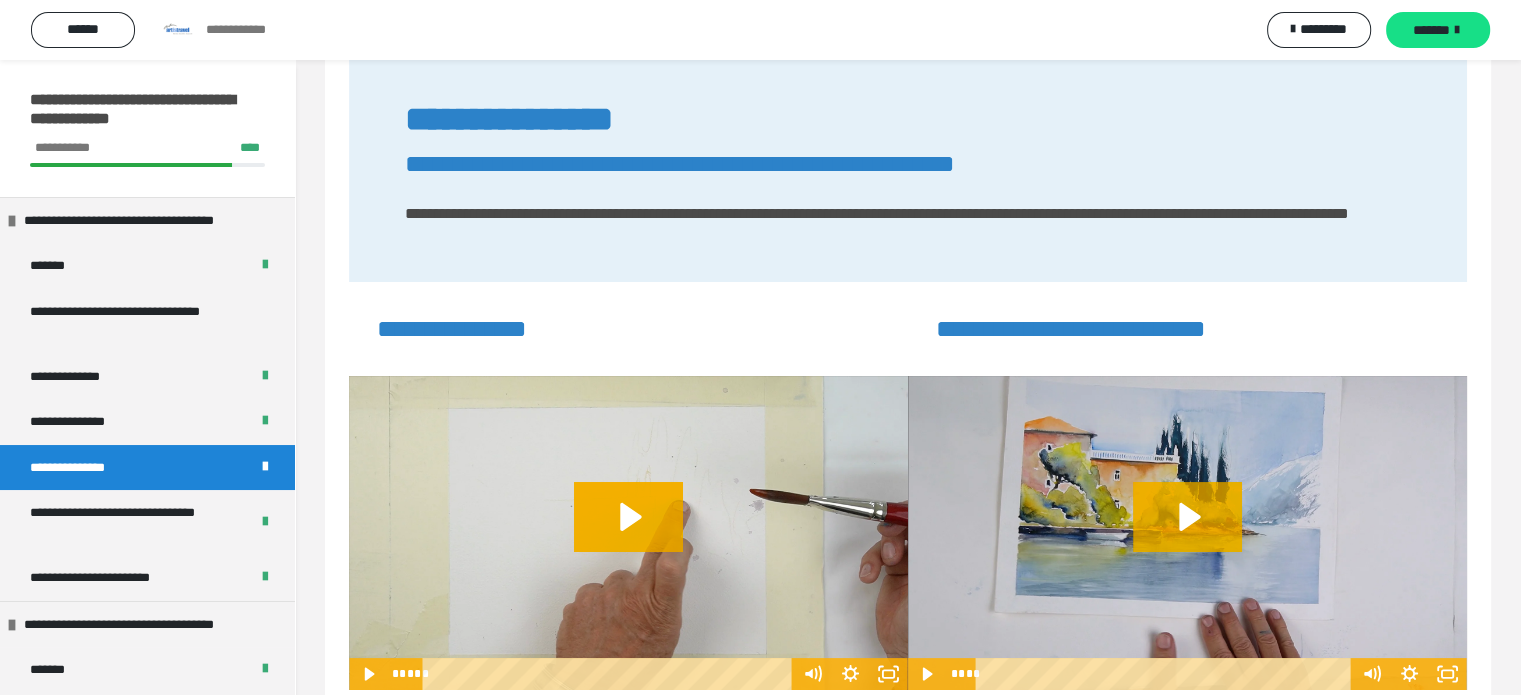 scroll, scrollTop: 176, scrollLeft: 0, axis: vertical 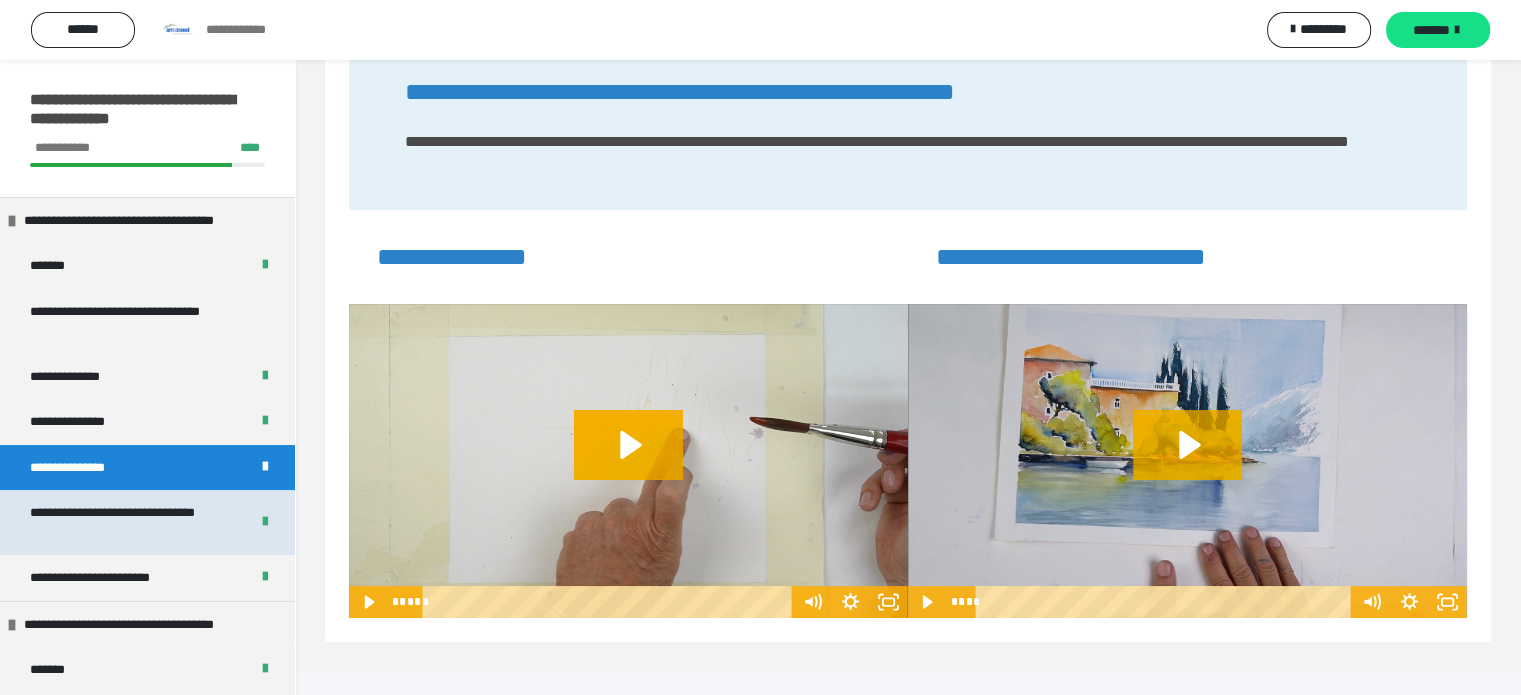 click on "**********" at bounding box center (124, 522) 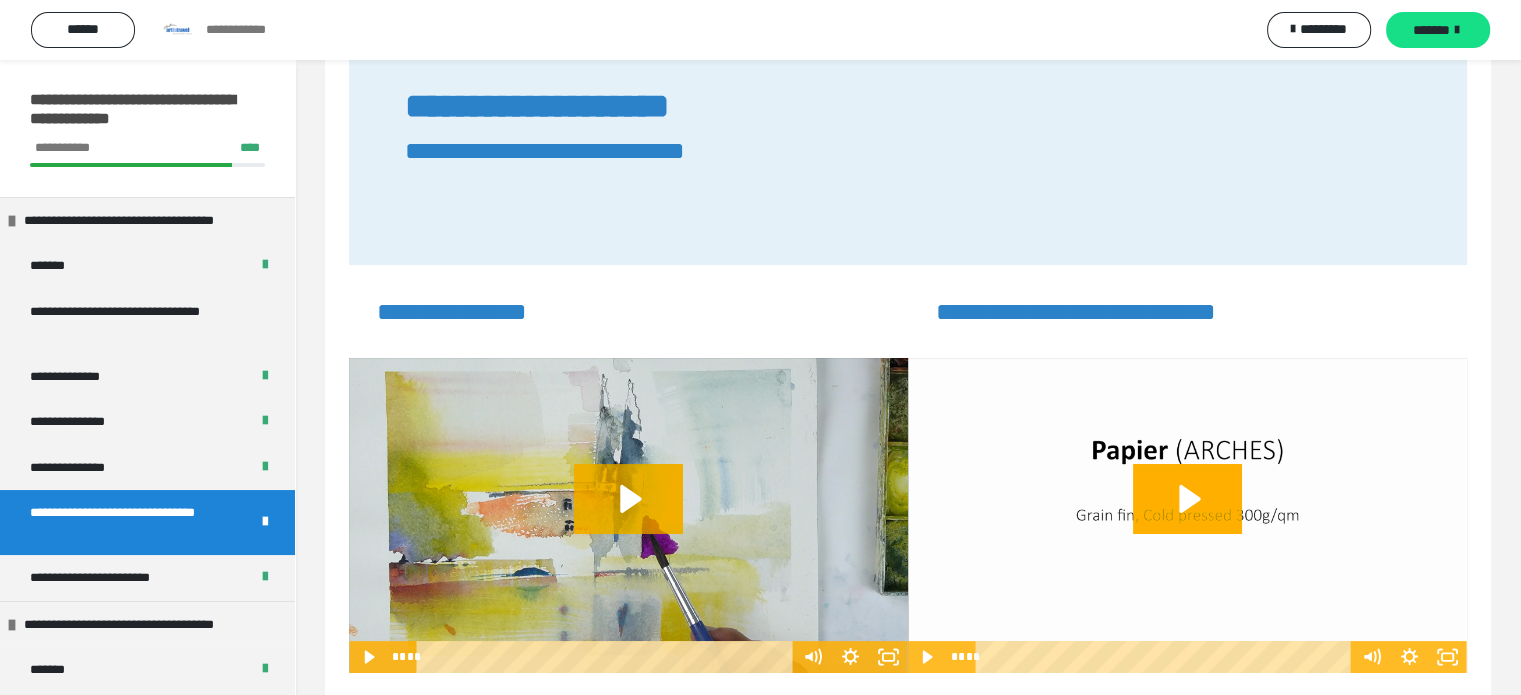 scroll, scrollTop: 148, scrollLeft: 0, axis: vertical 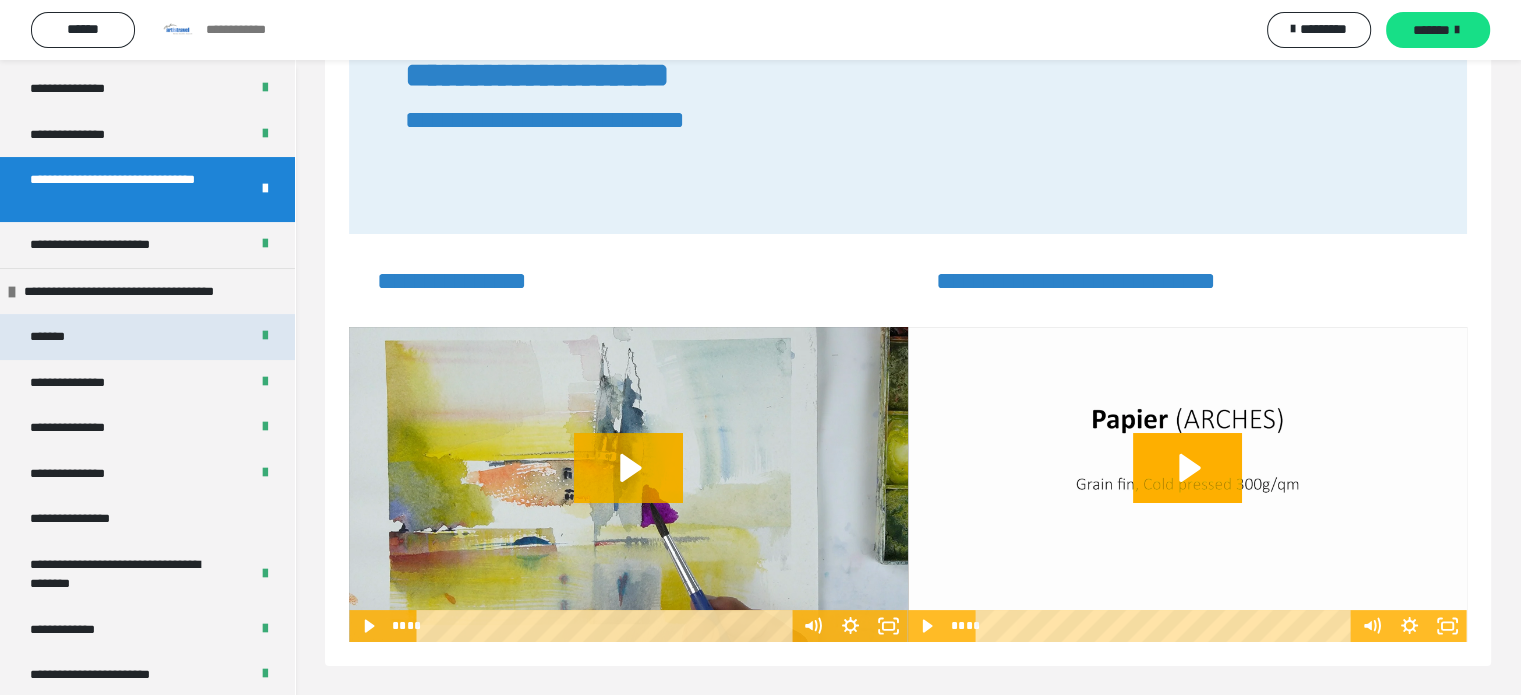 click on "*******" at bounding box center (147, 337) 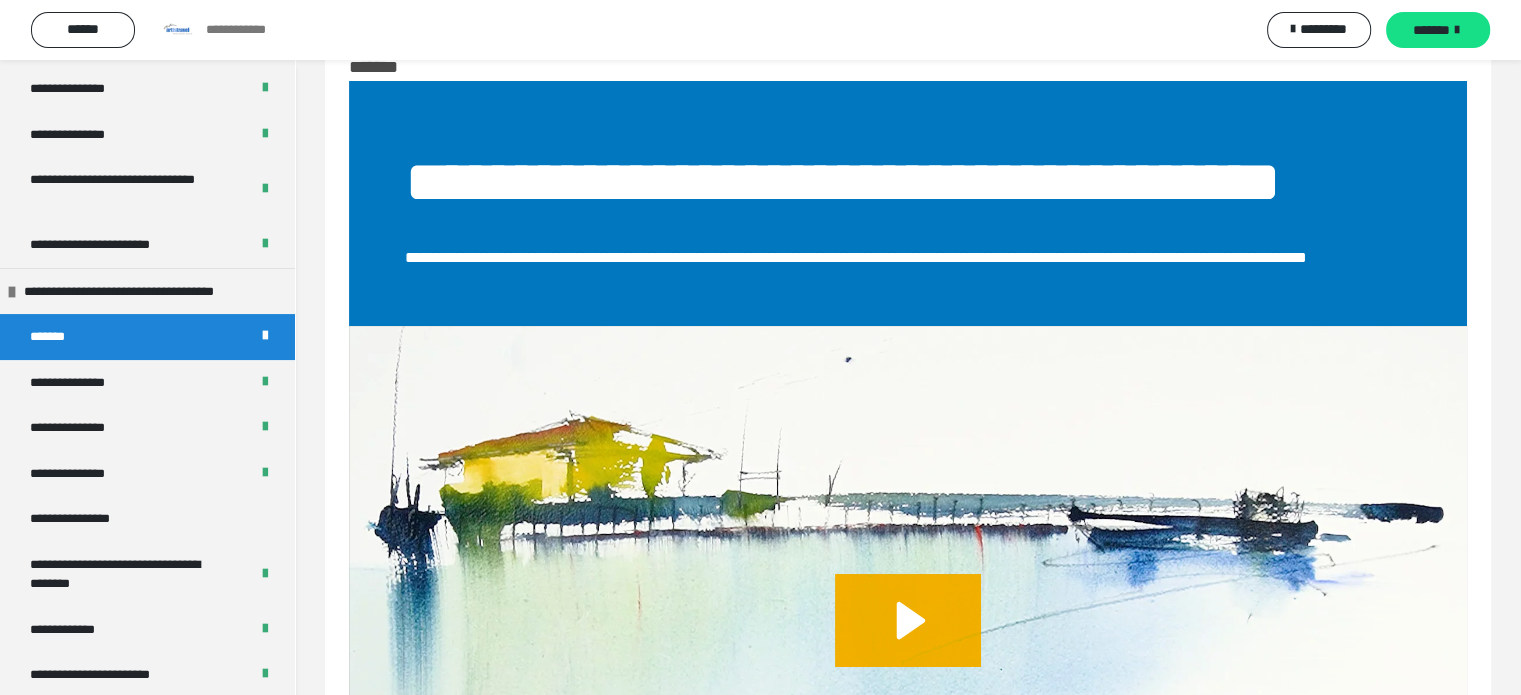 scroll, scrollTop: 226, scrollLeft: 0, axis: vertical 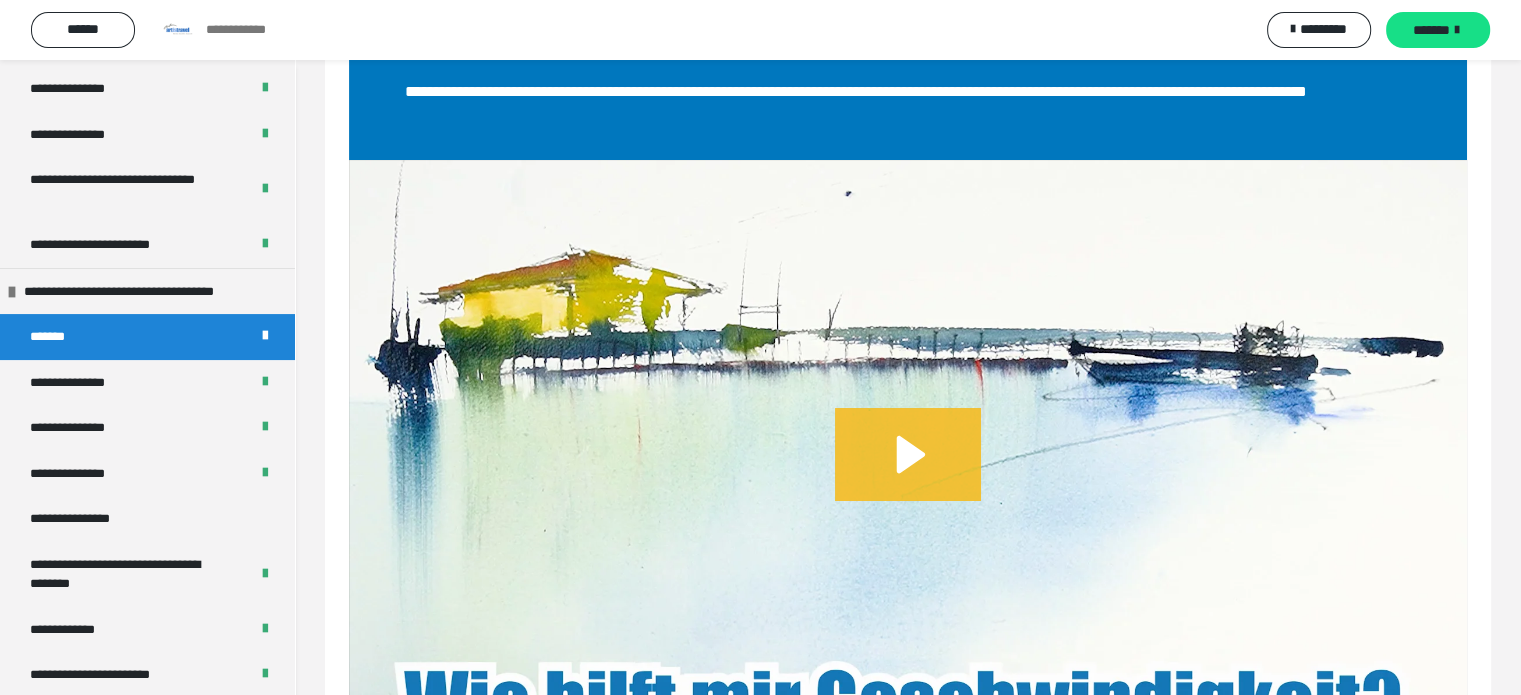 click 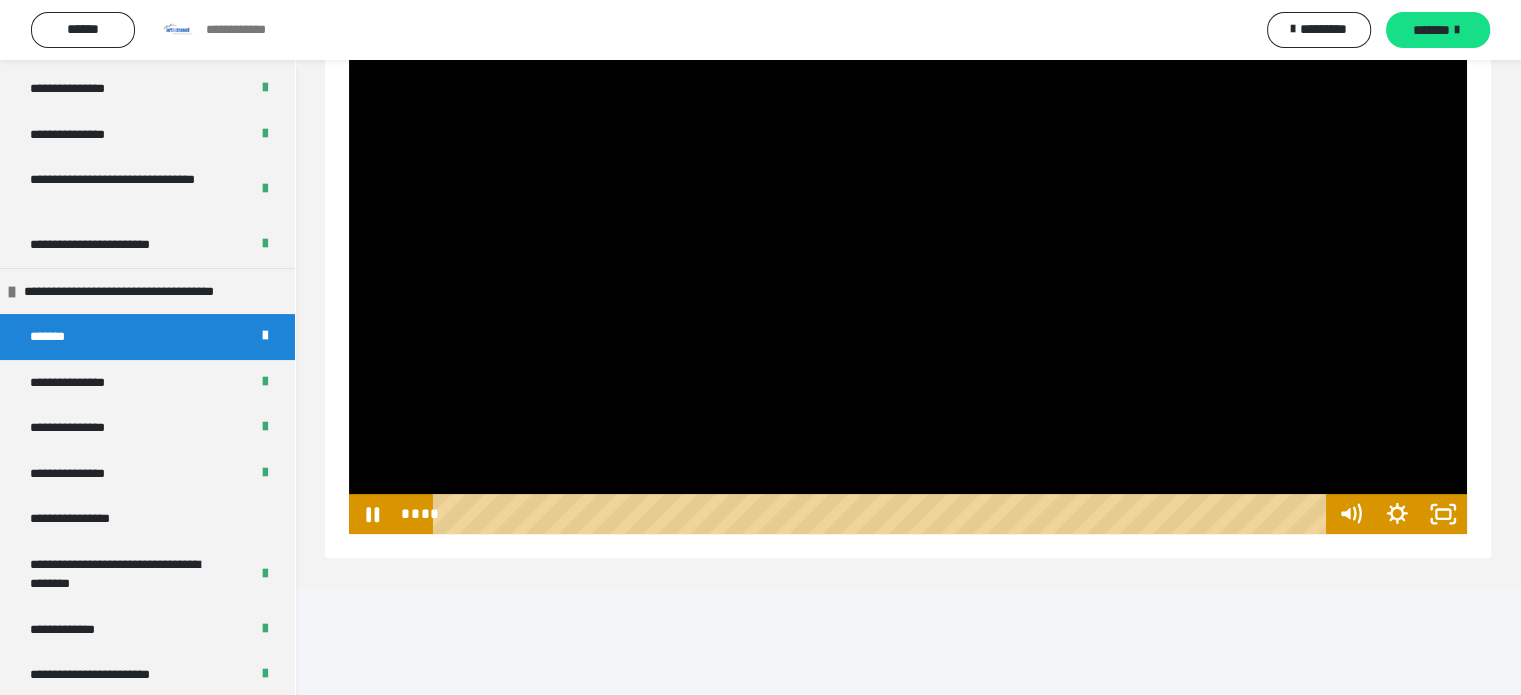 scroll, scrollTop: 488, scrollLeft: 0, axis: vertical 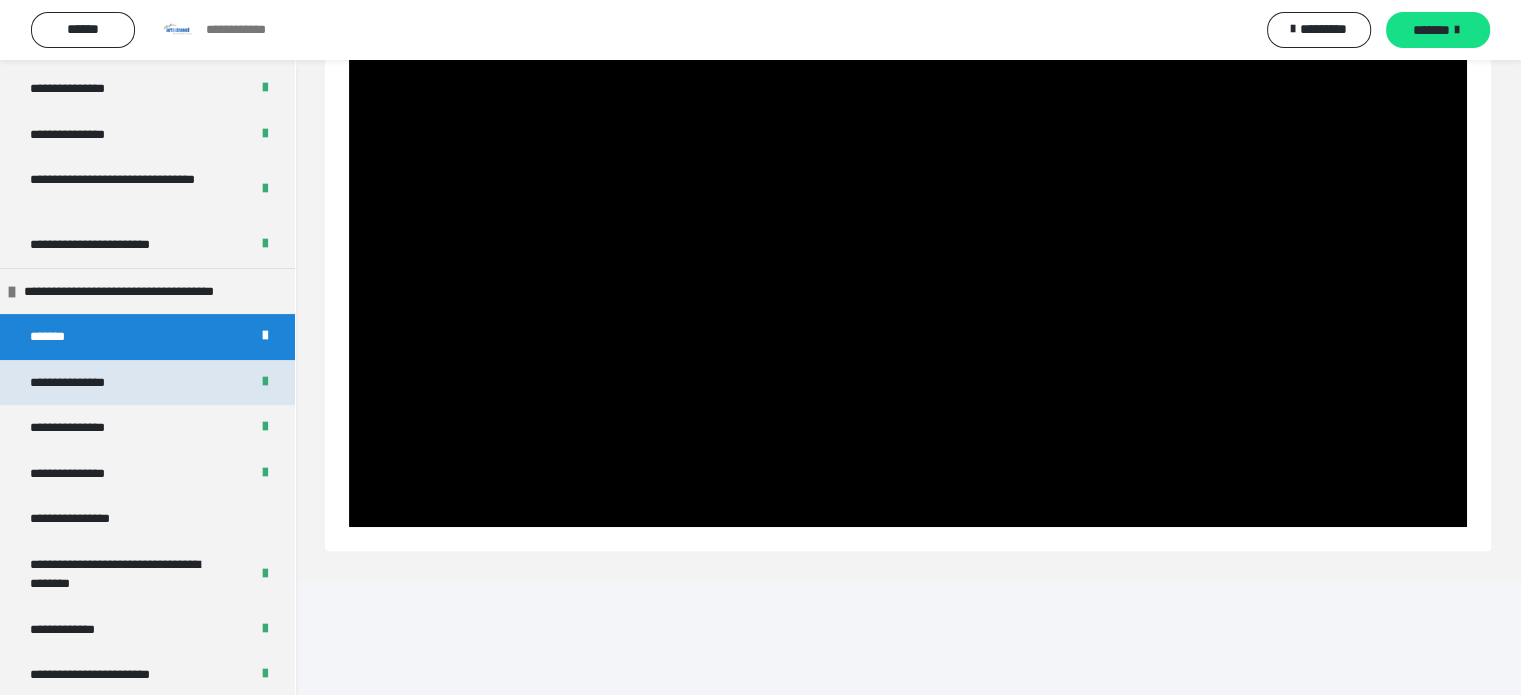 click on "**********" at bounding box center [79, 383] 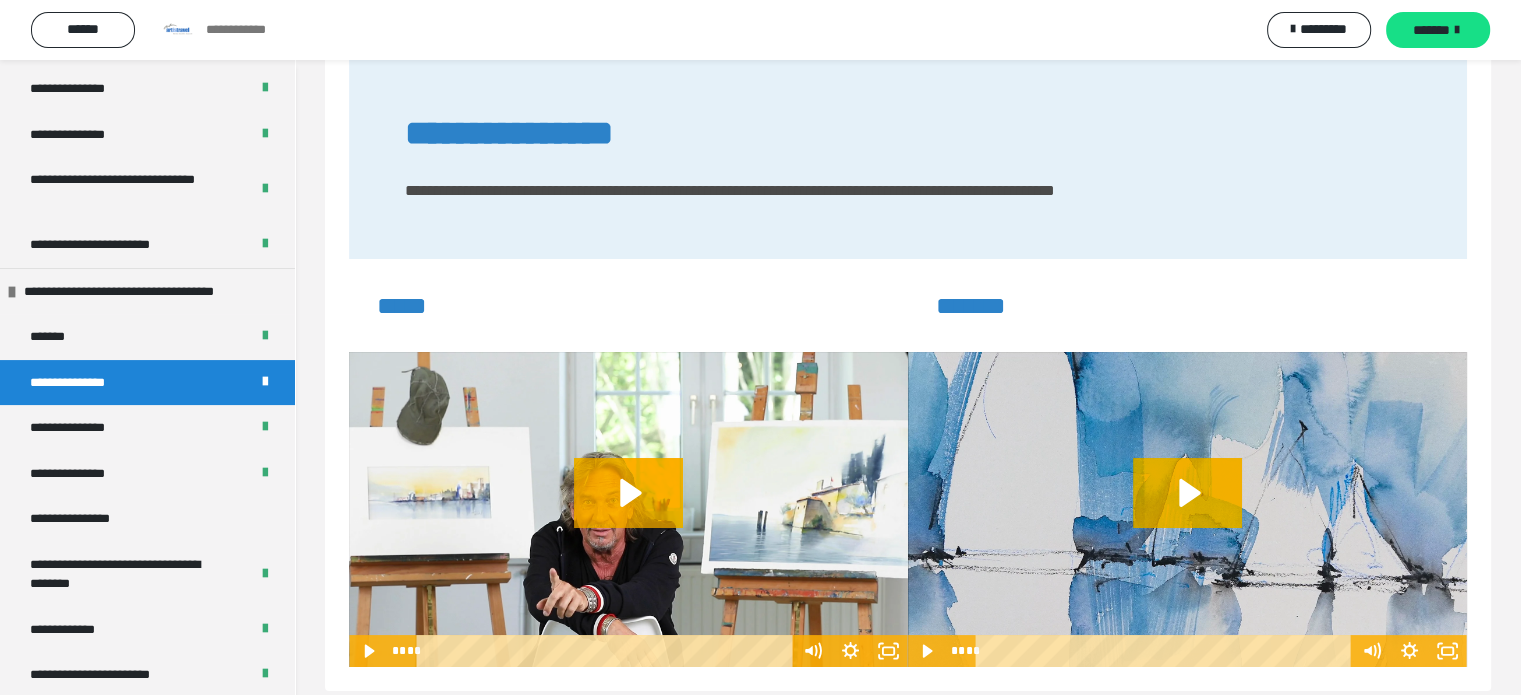 scroll, scrollTop: 115, scrollLeft: 0, axis: vertical 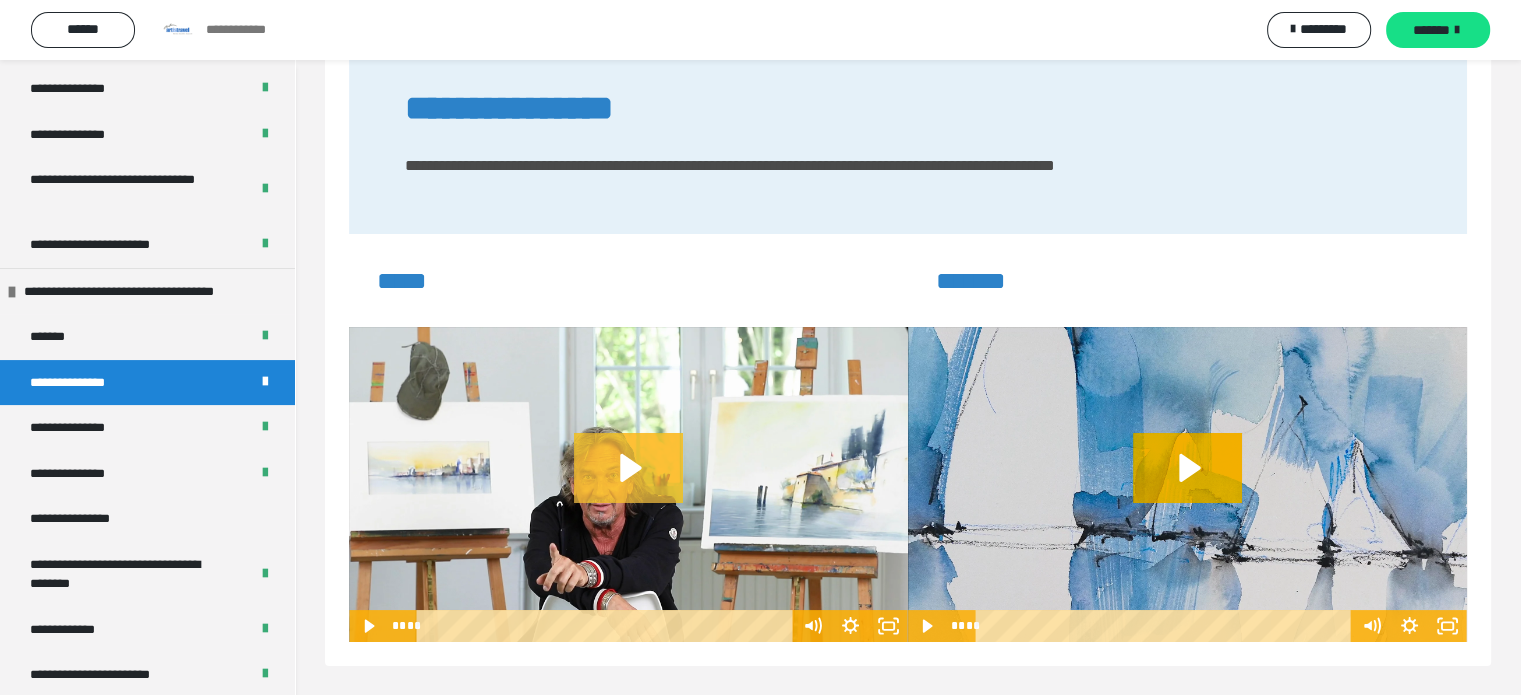 click 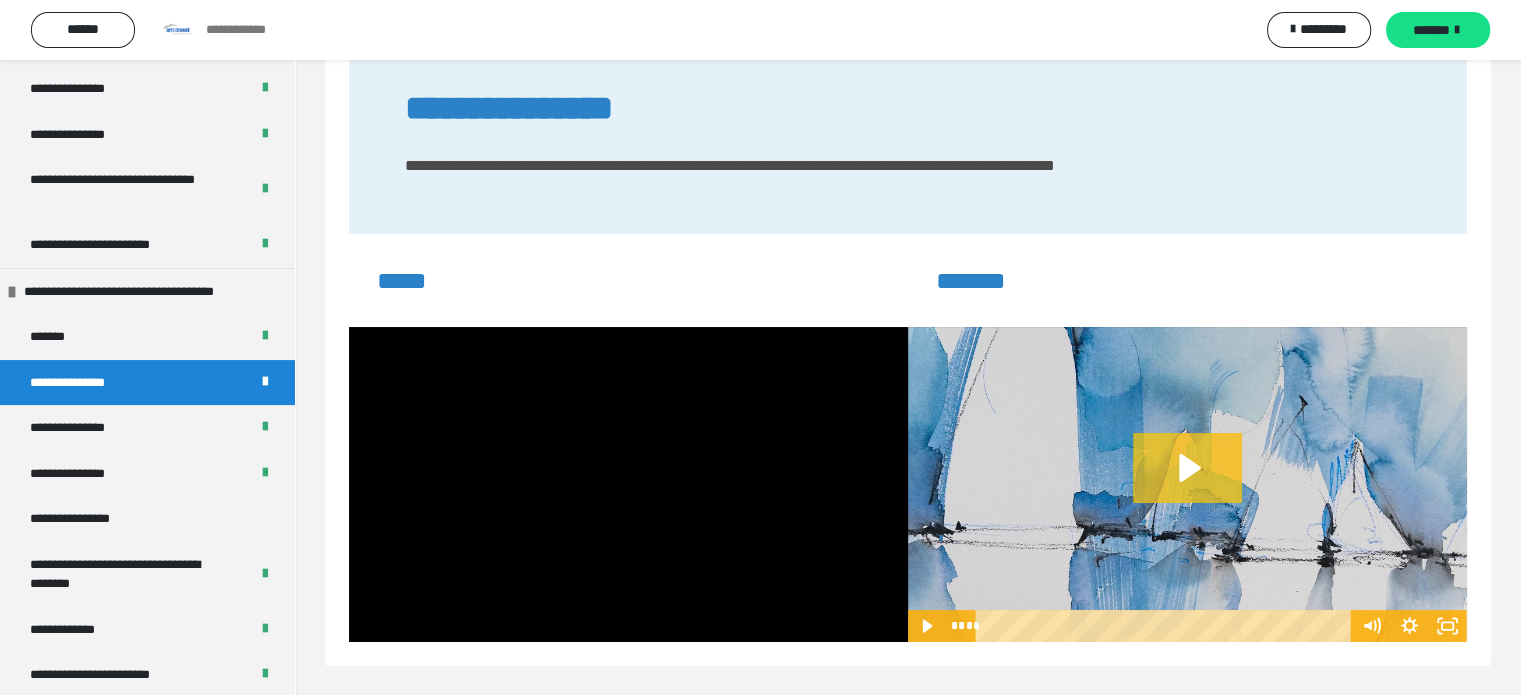 click 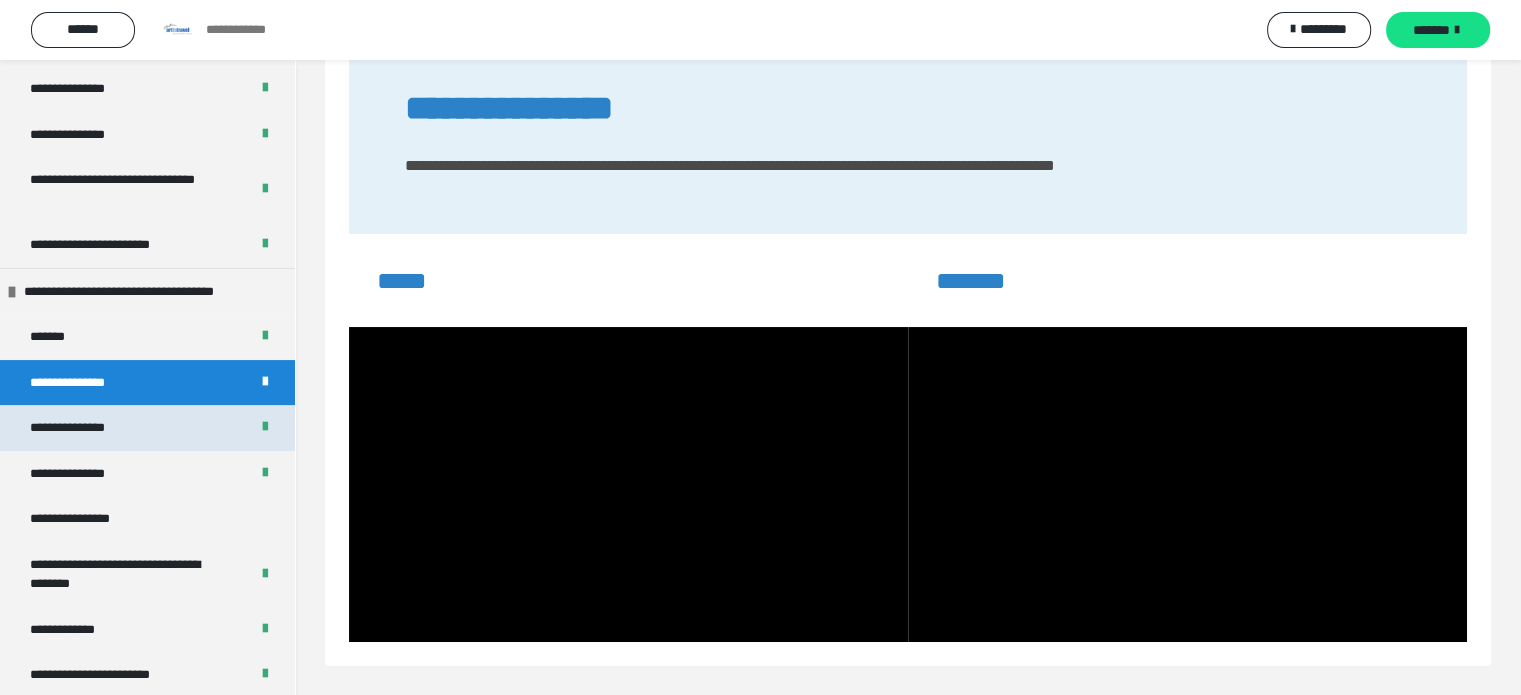 click on "**********" at bounding box center (77, 428) 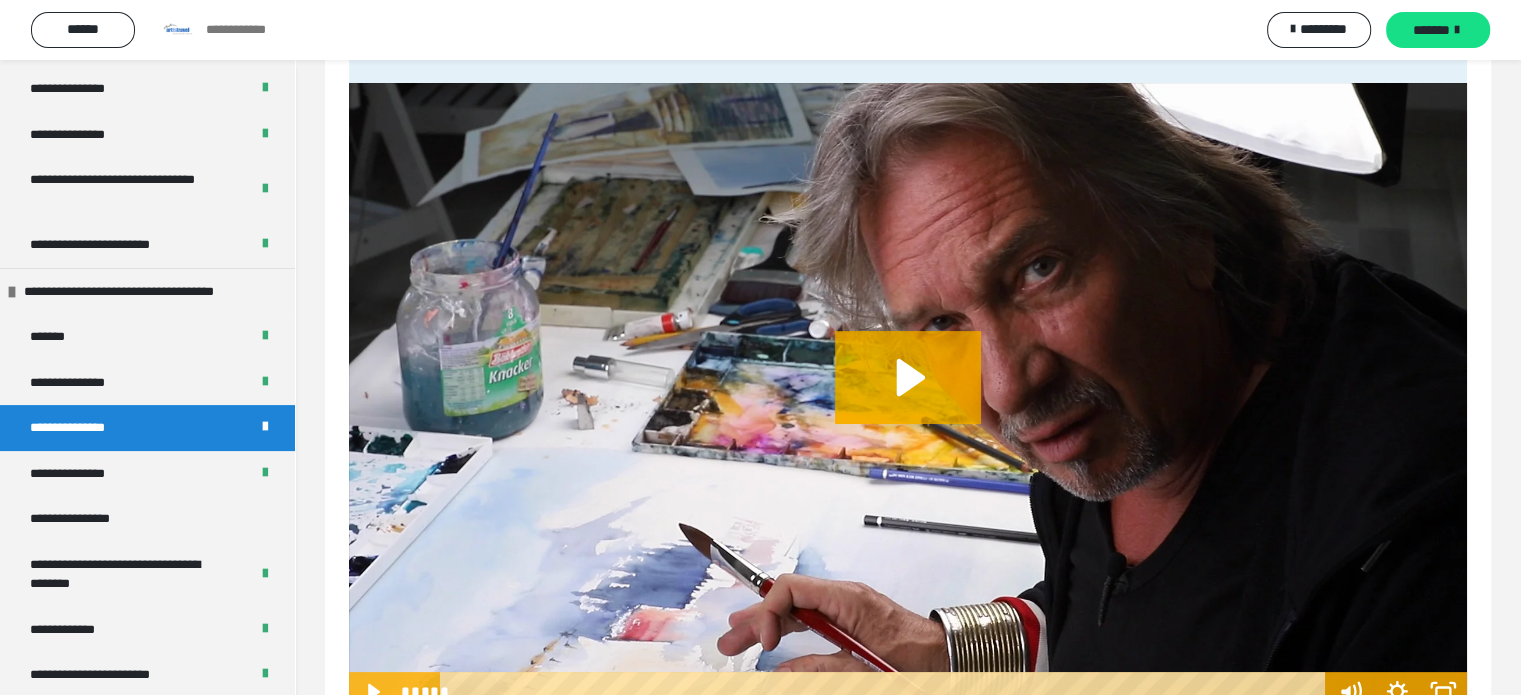 scroll, scrollTop: 393, scrollLeft: 0, axis: vertical 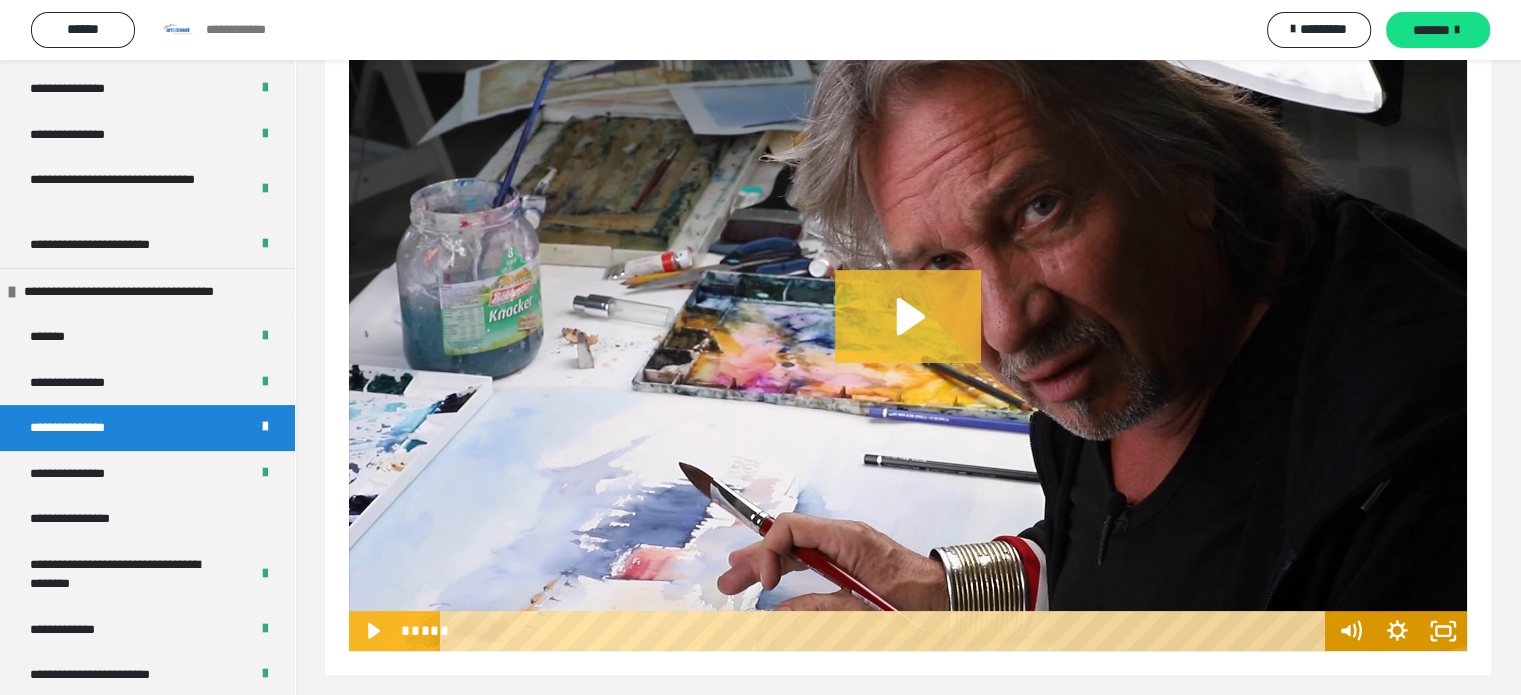 click 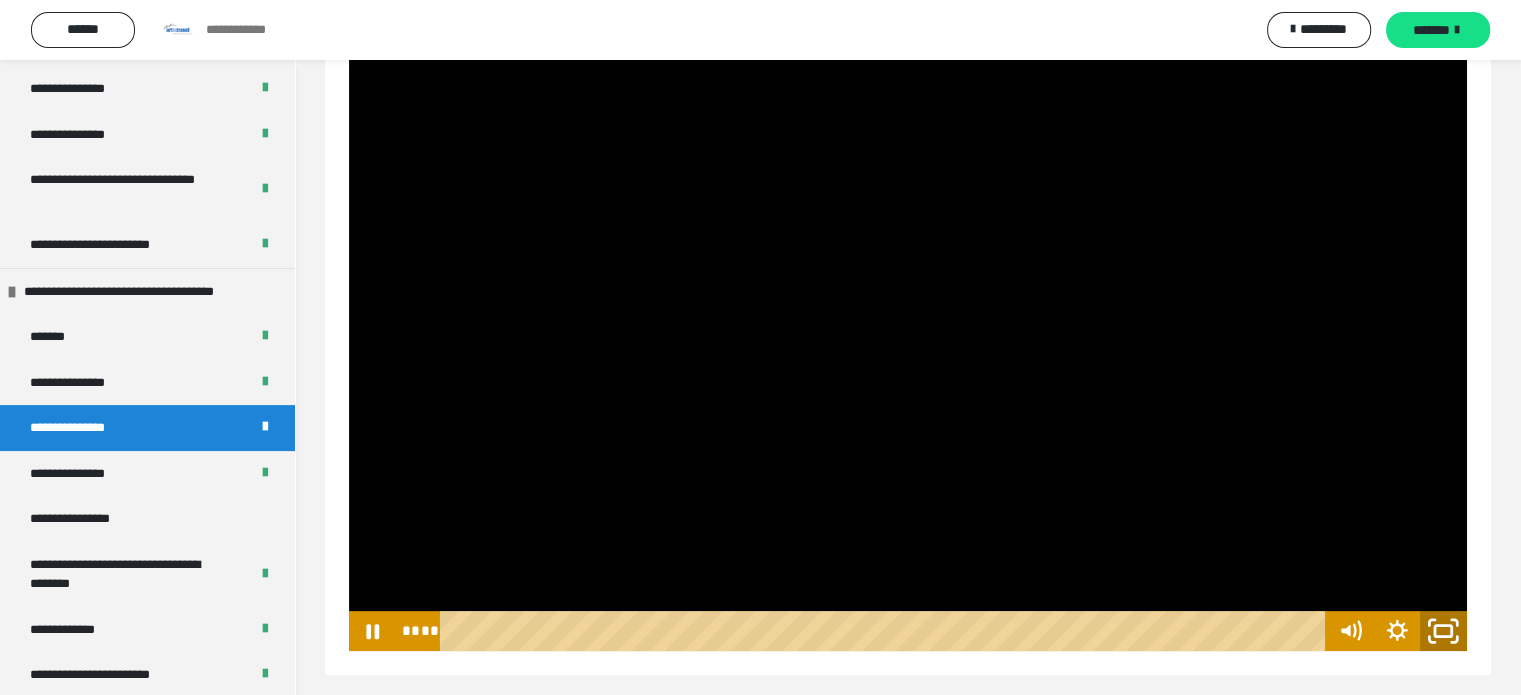 click 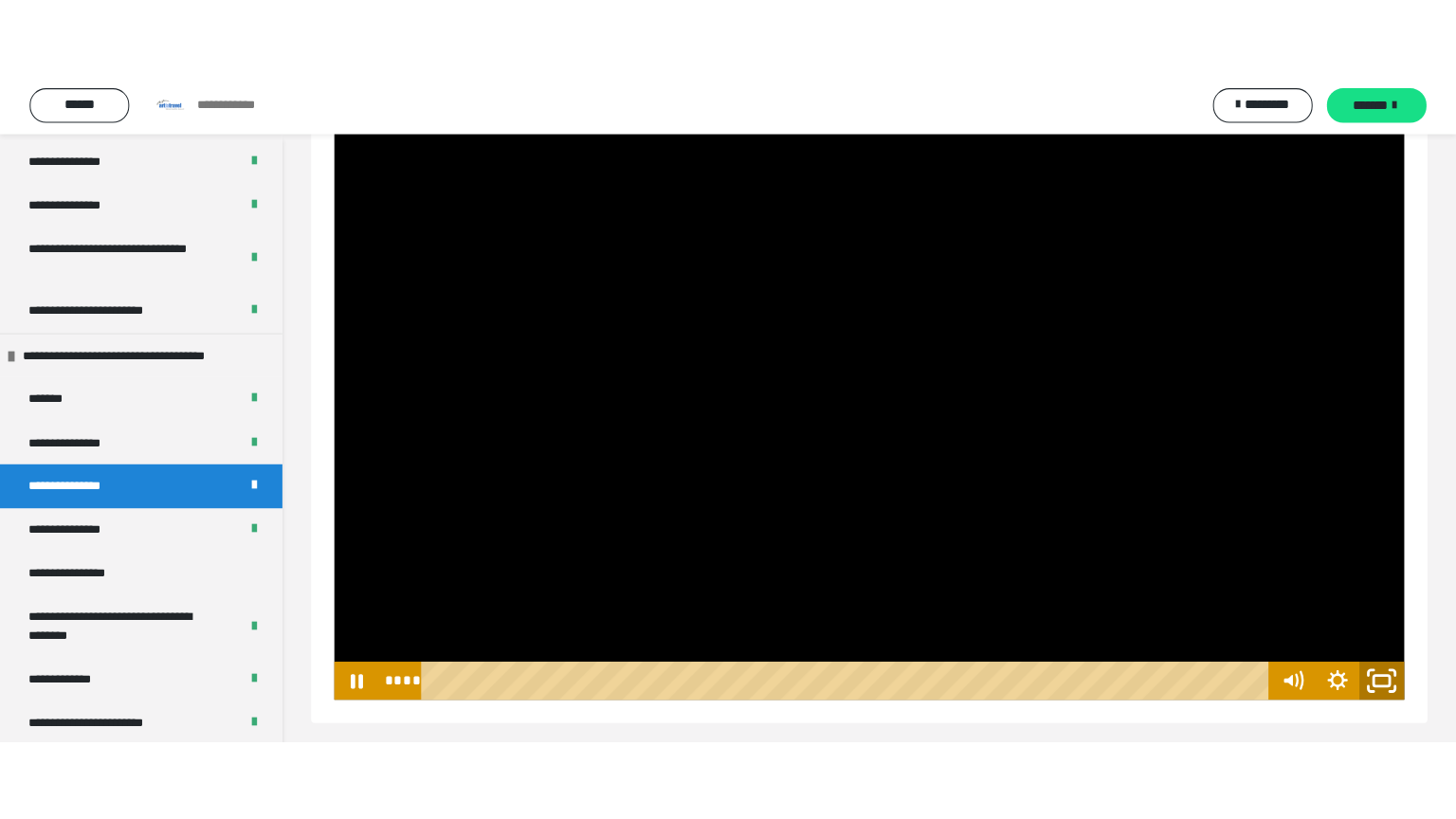 scroll, scrollTop: 231, scrollLeft: 0, axis: vertical 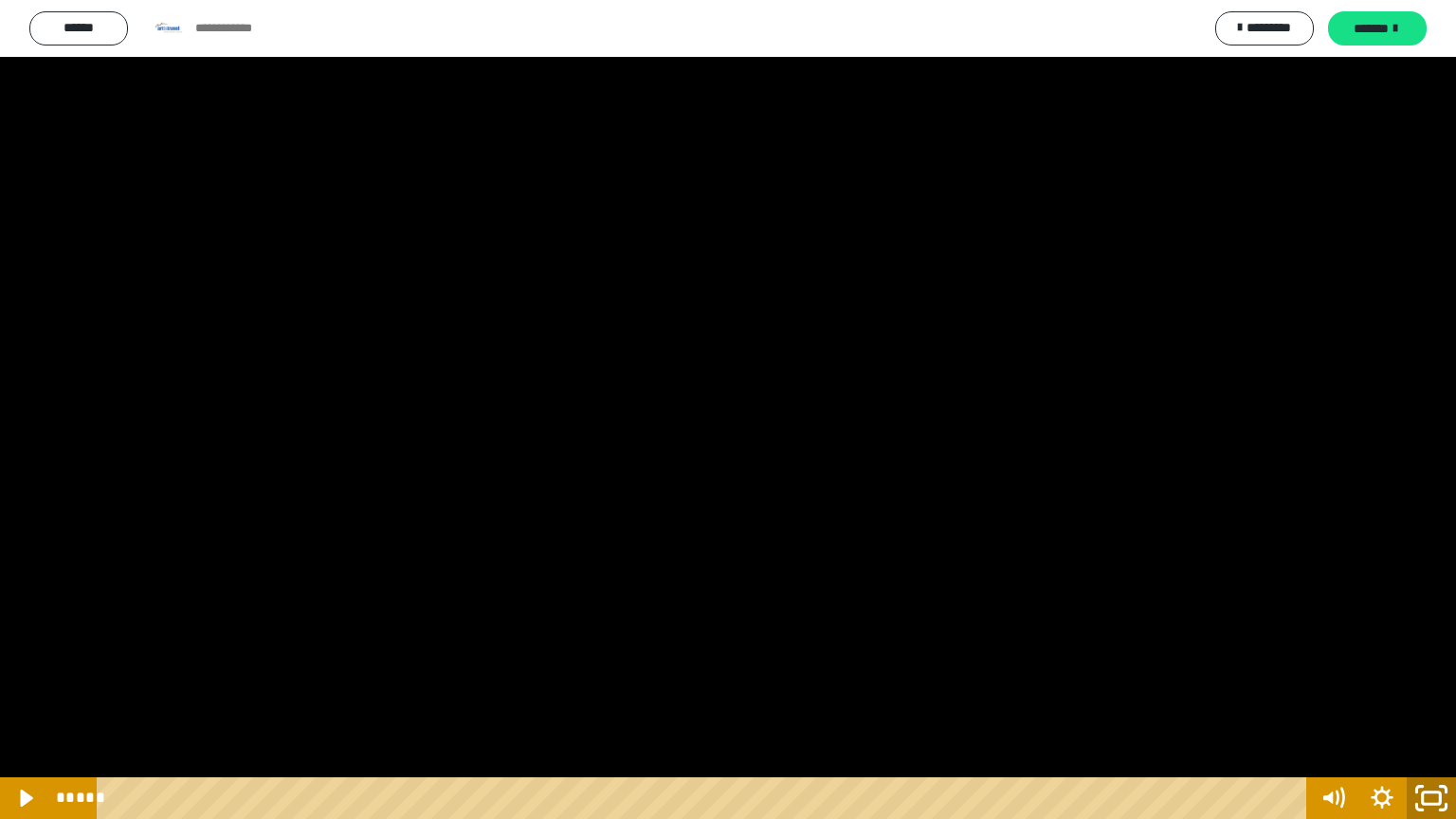 click 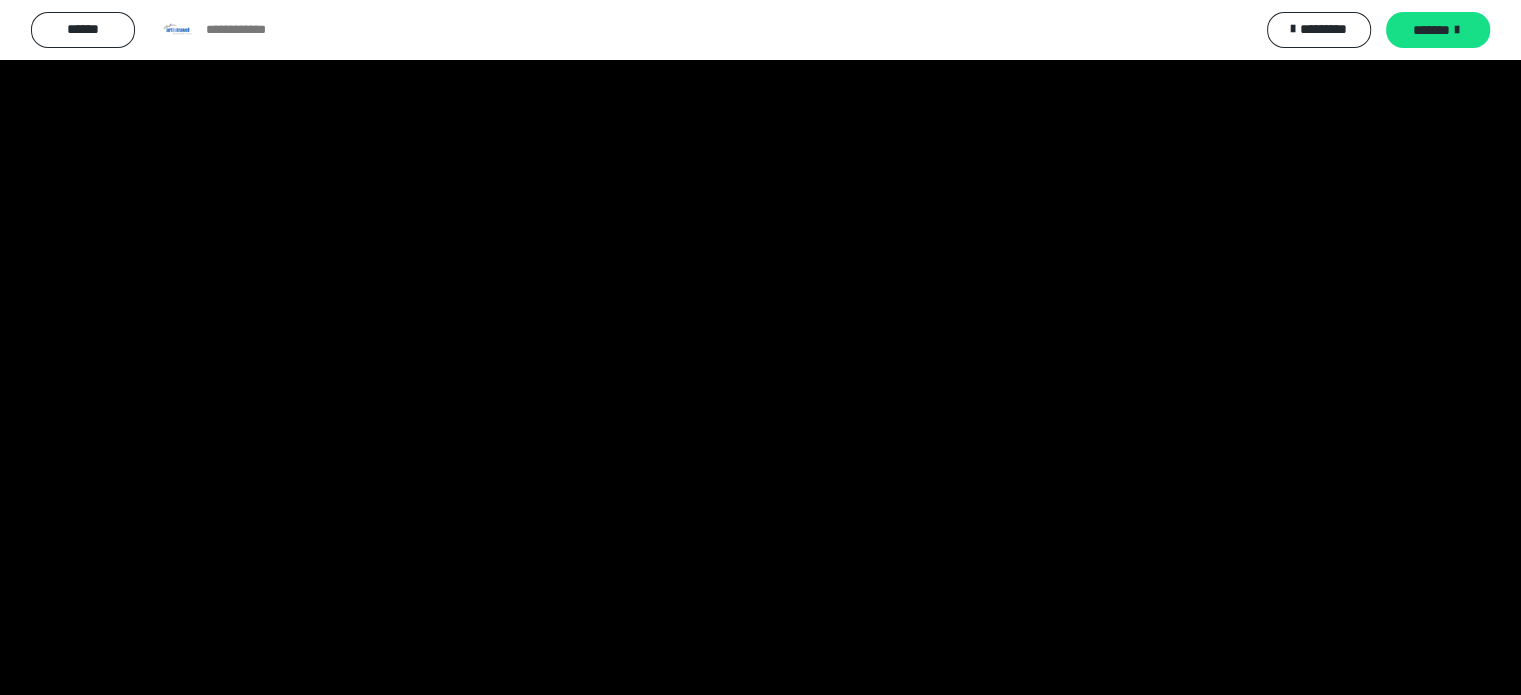 scroll, scrollTop: 0, scrollLeft: 0, axis: both 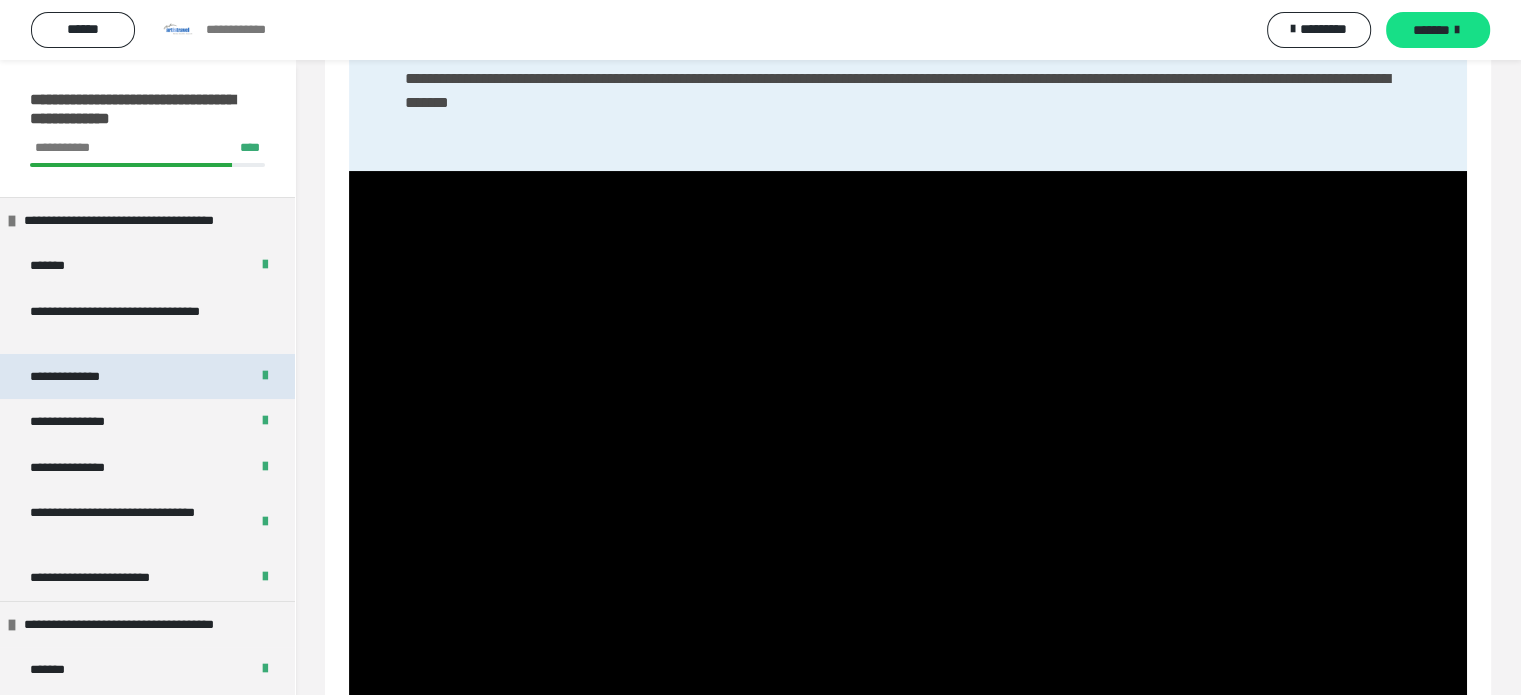 click on "**********" at bounding box center (74, 377) 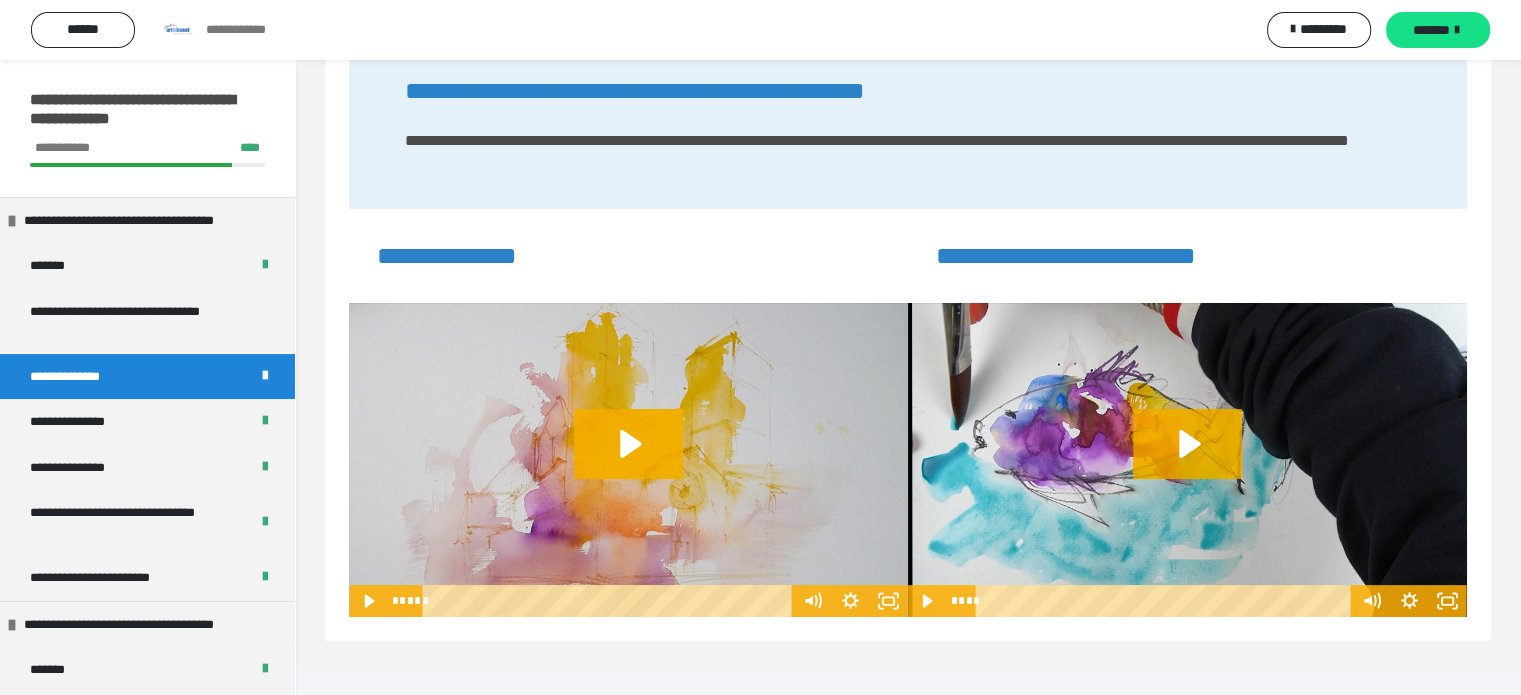 scroll, scrollTop: 60, scrollLeft: 0, axis: vertical 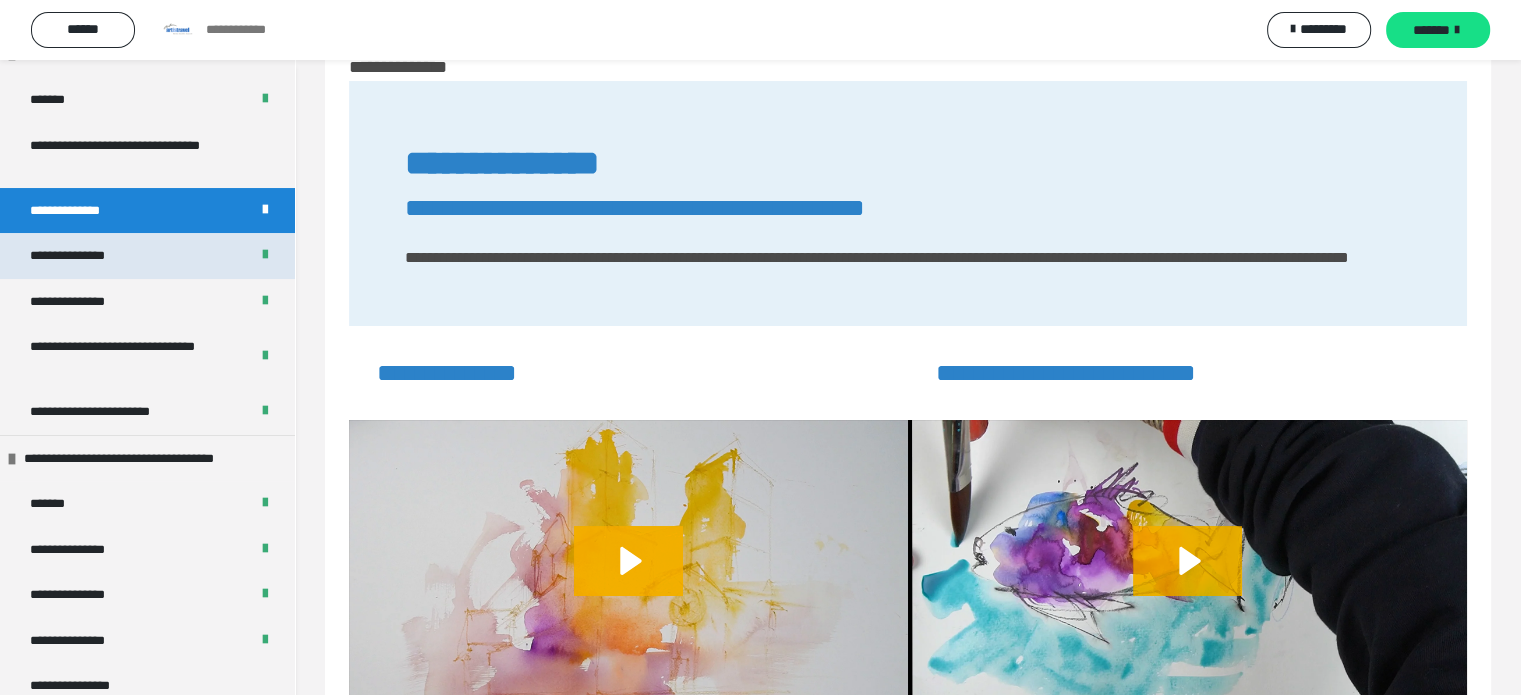 click on "**********" at bounding box center (79, 256) 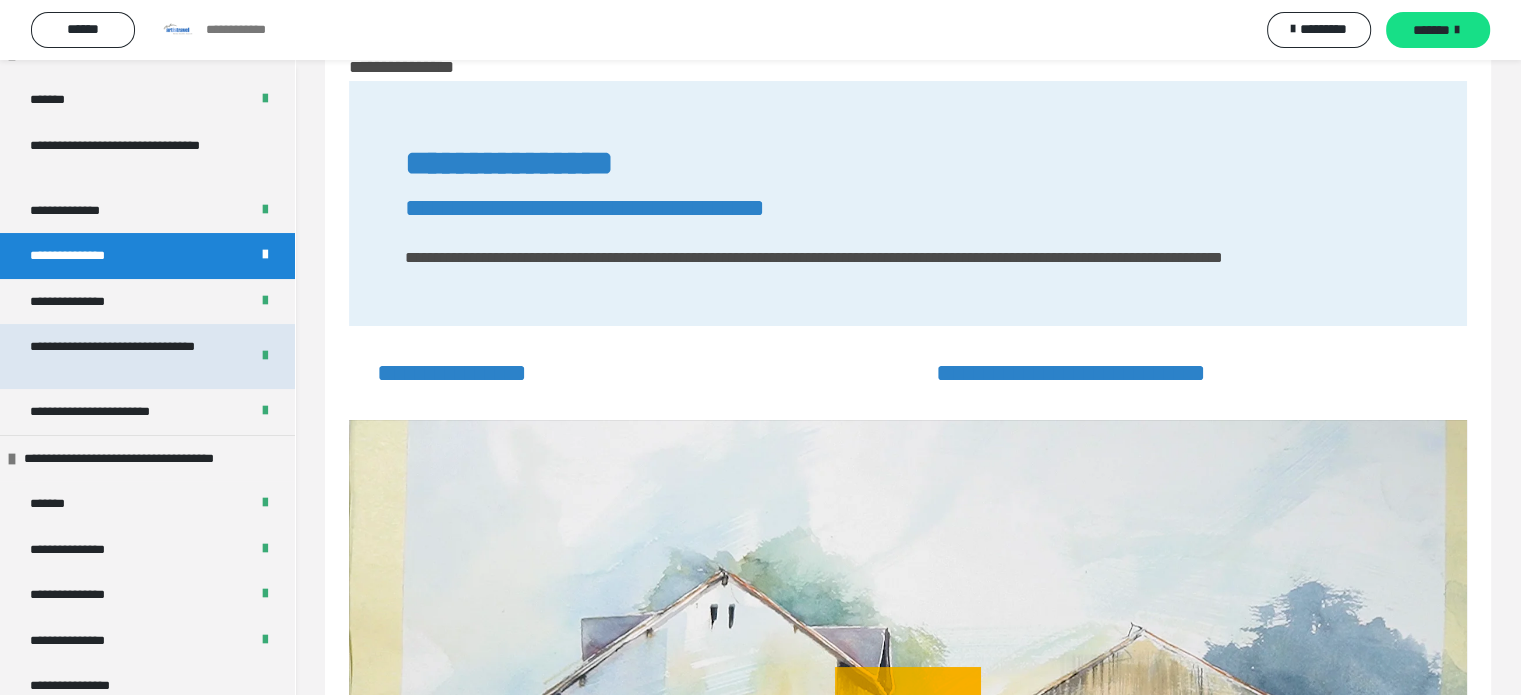 click on "**********" at bounding box center (124, 356) 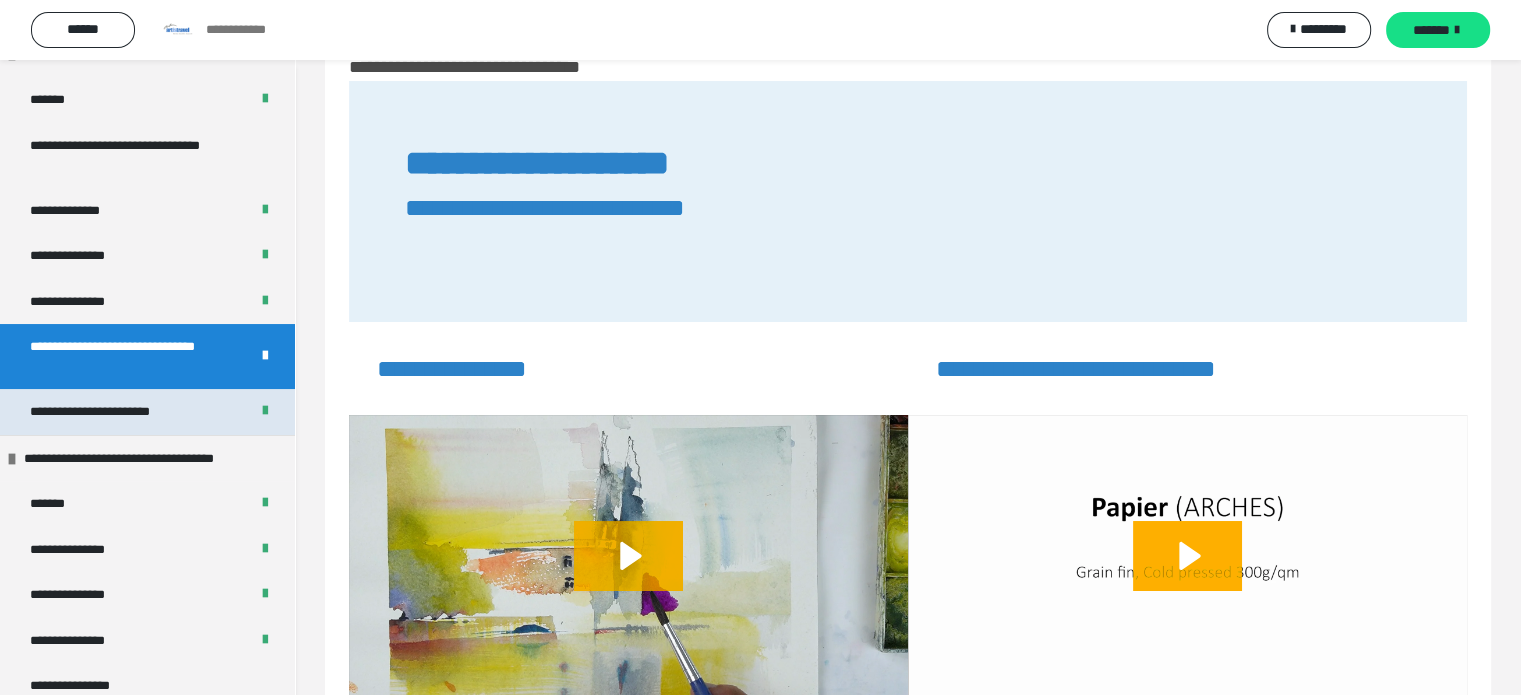 click on "**********" at bounding box center (106, 412) 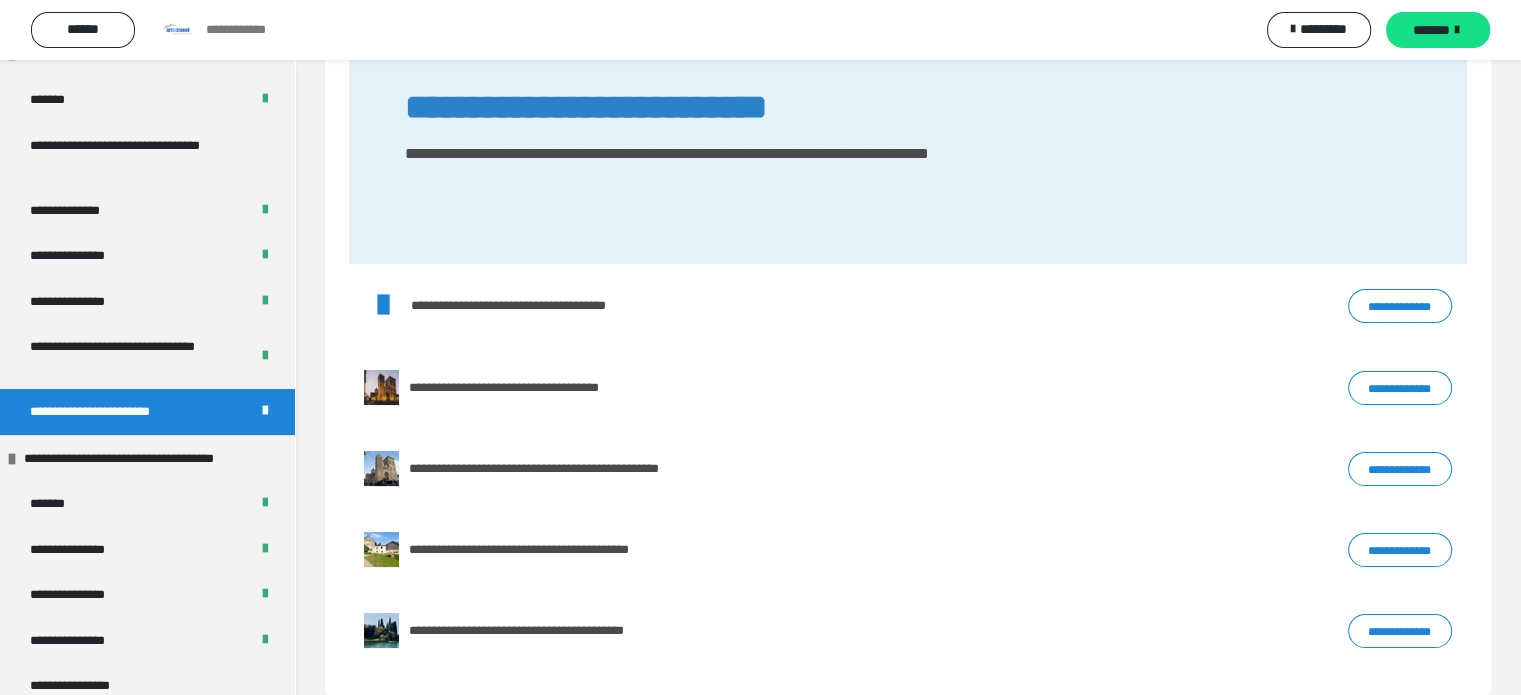 scroll, scrollTop: 146, scrollLeft: 0, axis: vertical 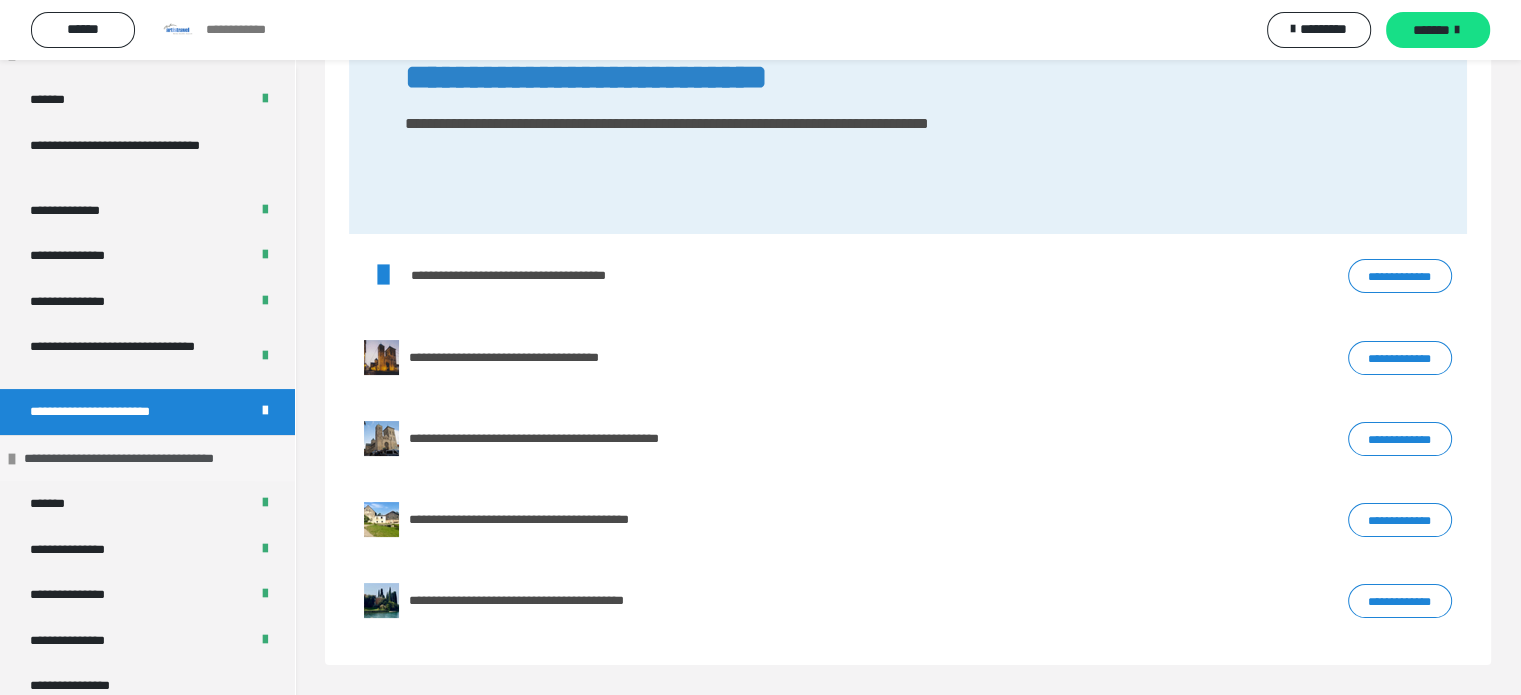click on "**********" at bounding box center (144, 459) 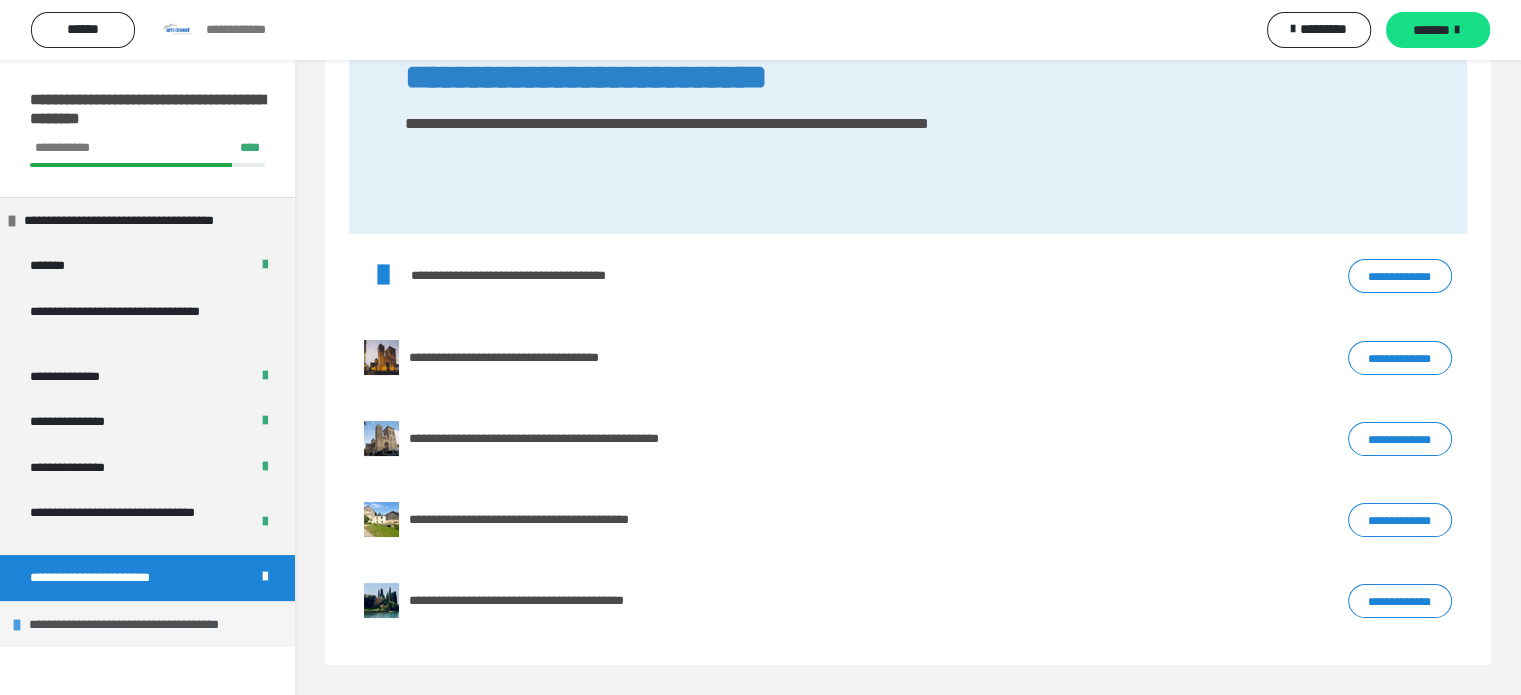scroll, scrollTop: 0, scrollLeft: 0, axis: both 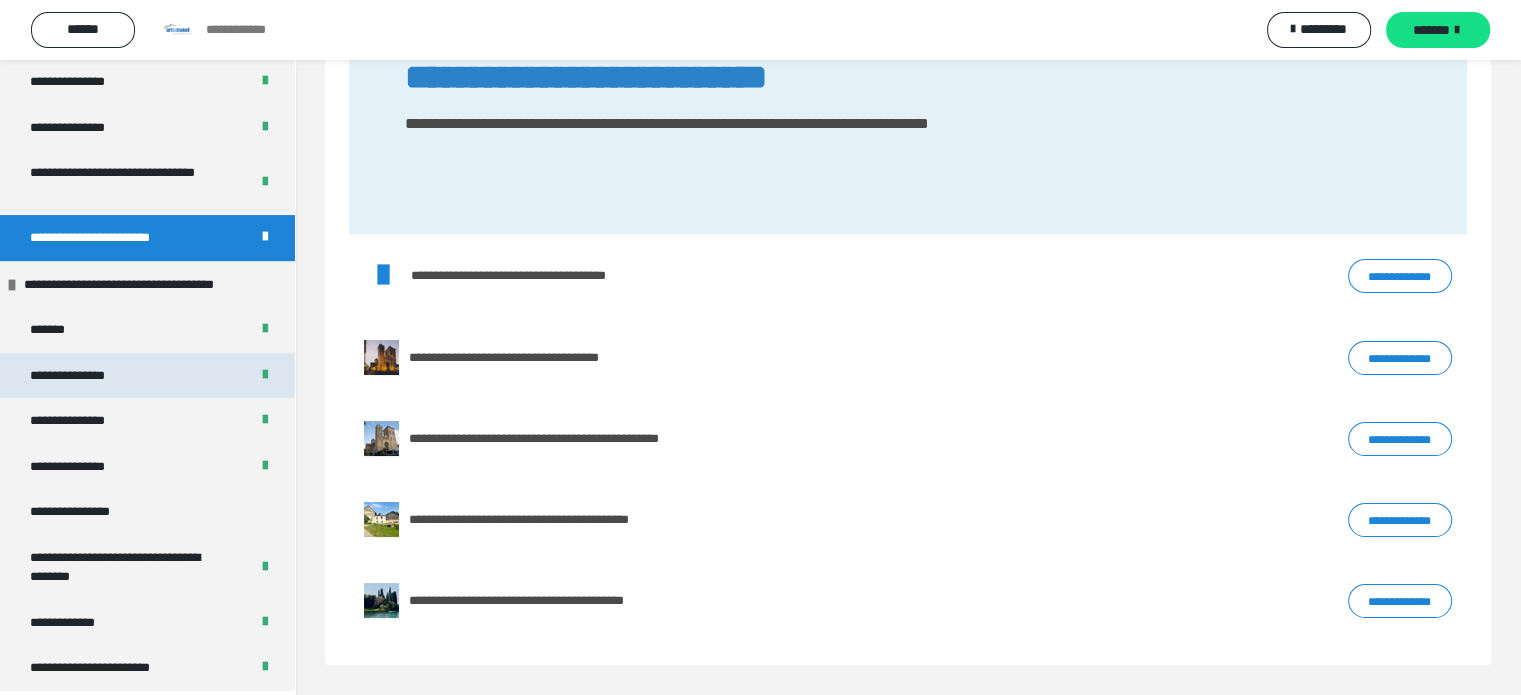 click on "**********" at bounding box center (79, 376) 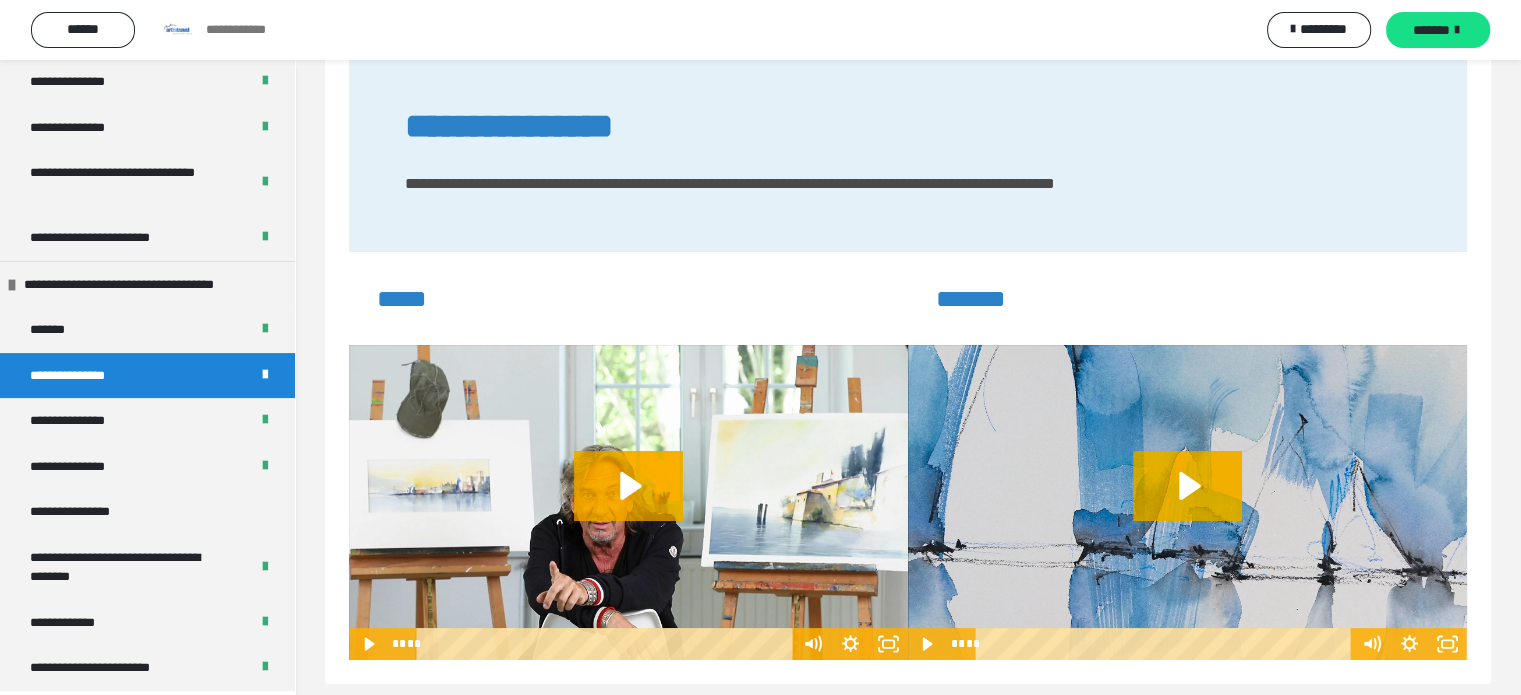 scroll, scrollTop: 115, scrollLeft: 0, axis: vertical 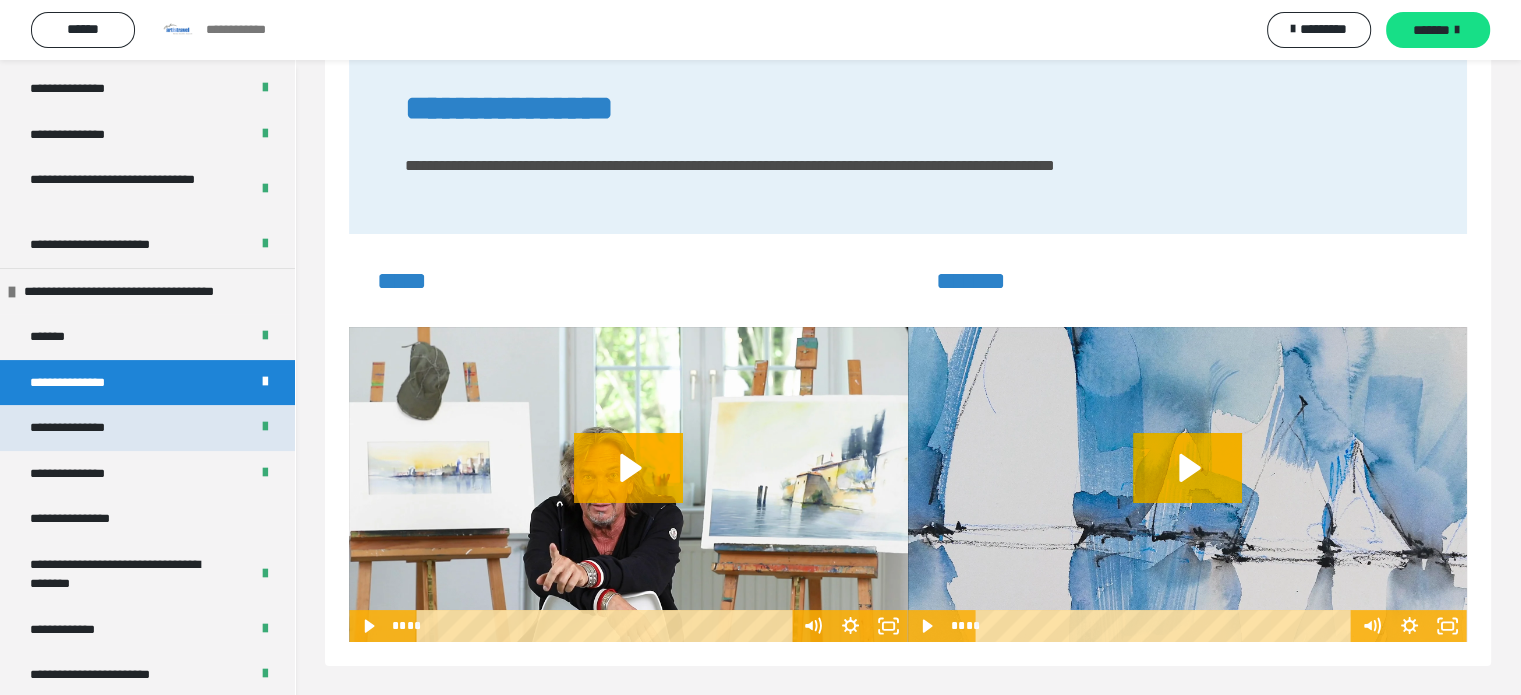 click on "**********" at bounding box center (77, 428) 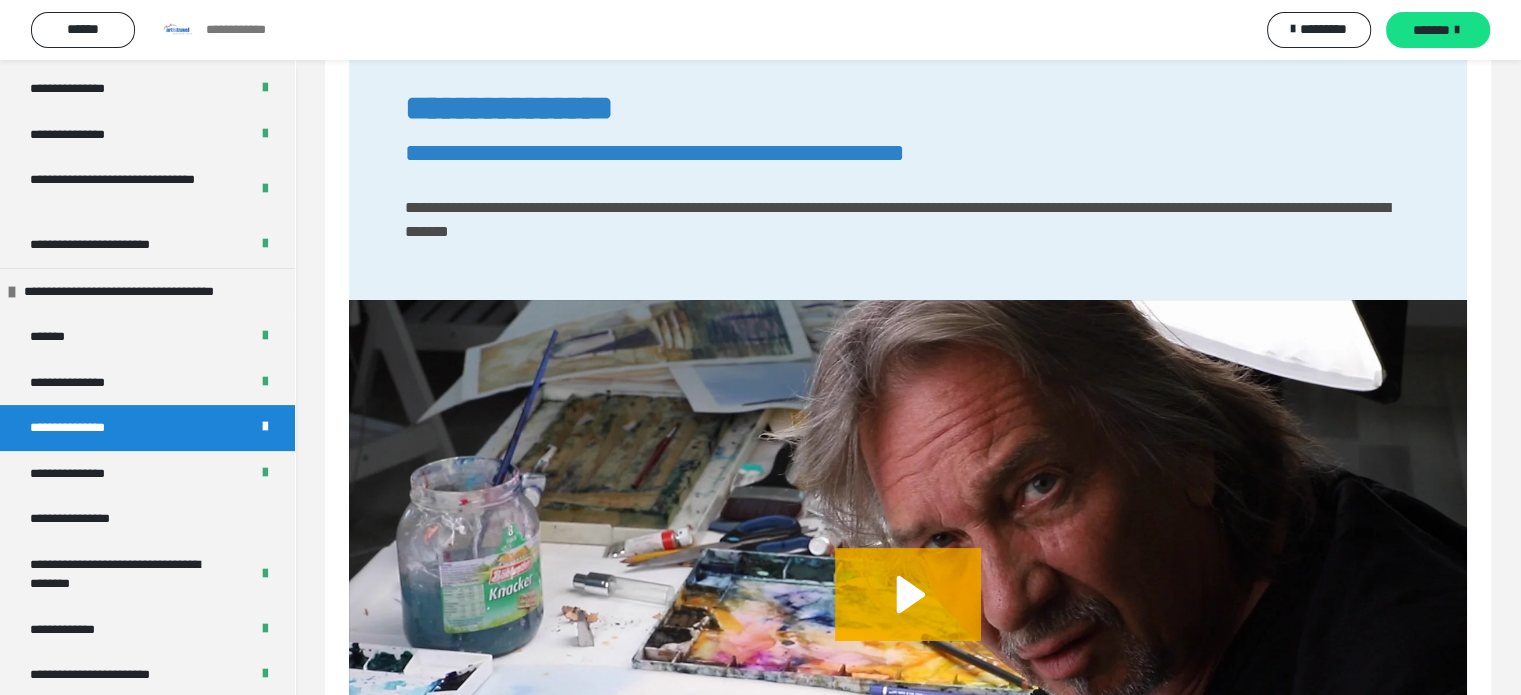 scroll, scrollTop: 60, scrollLeft: 0, axis: vertical 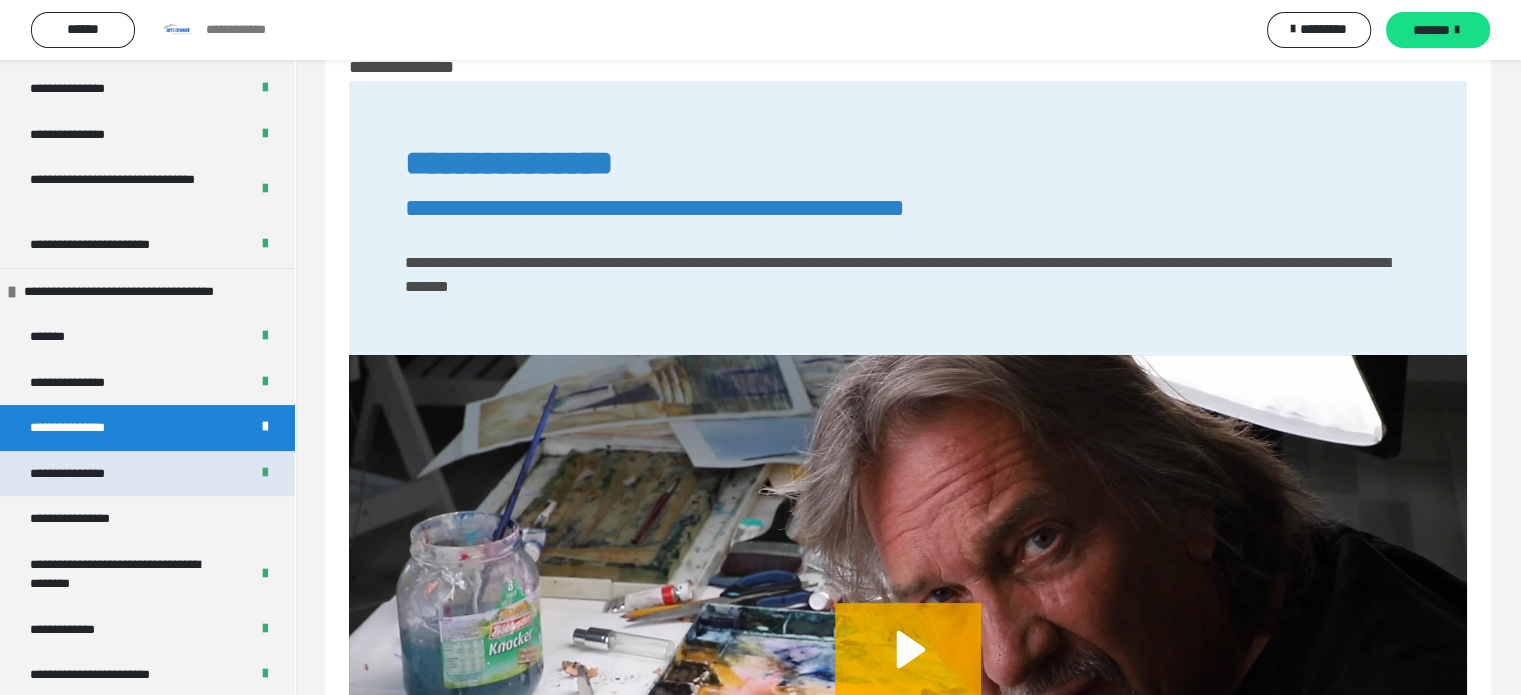 click on "**********" at bounding box center [79, 474] 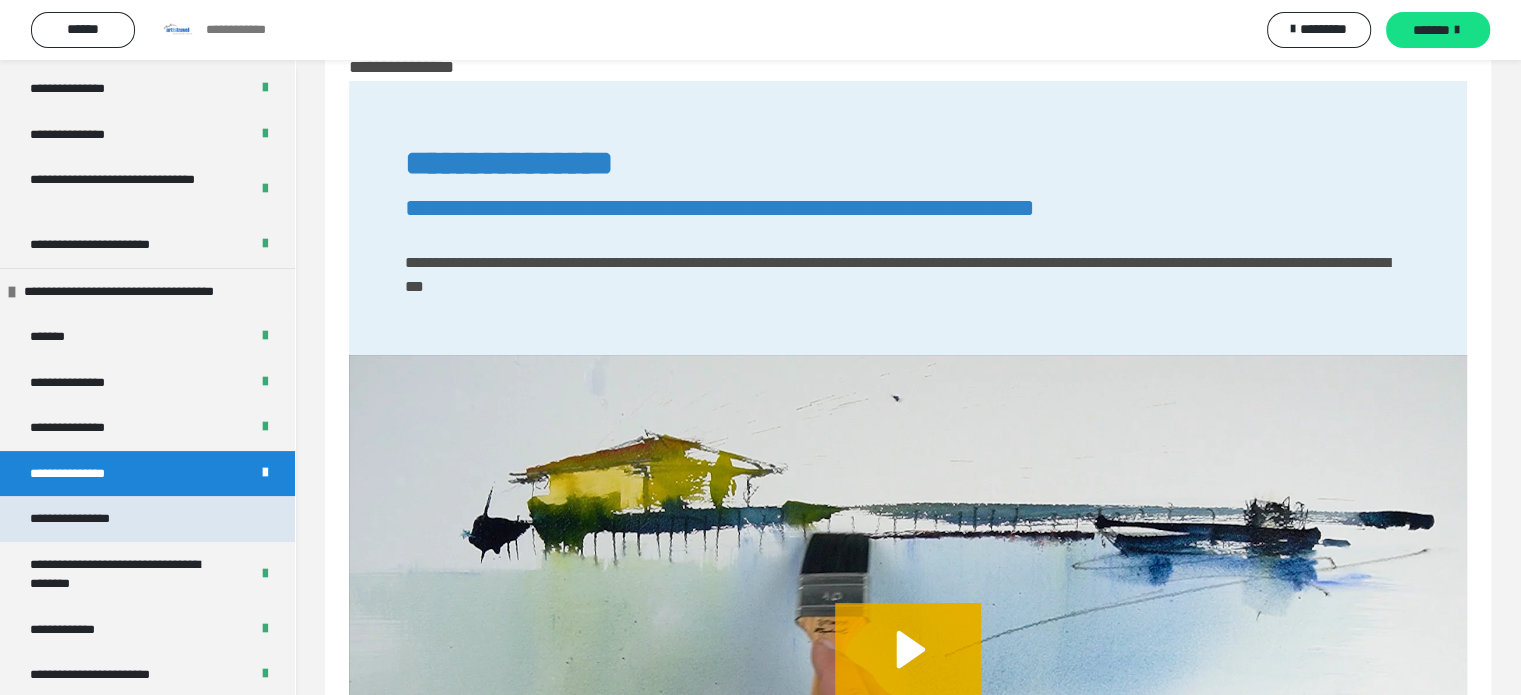 click on "**********" at bounding box center (83, 519) 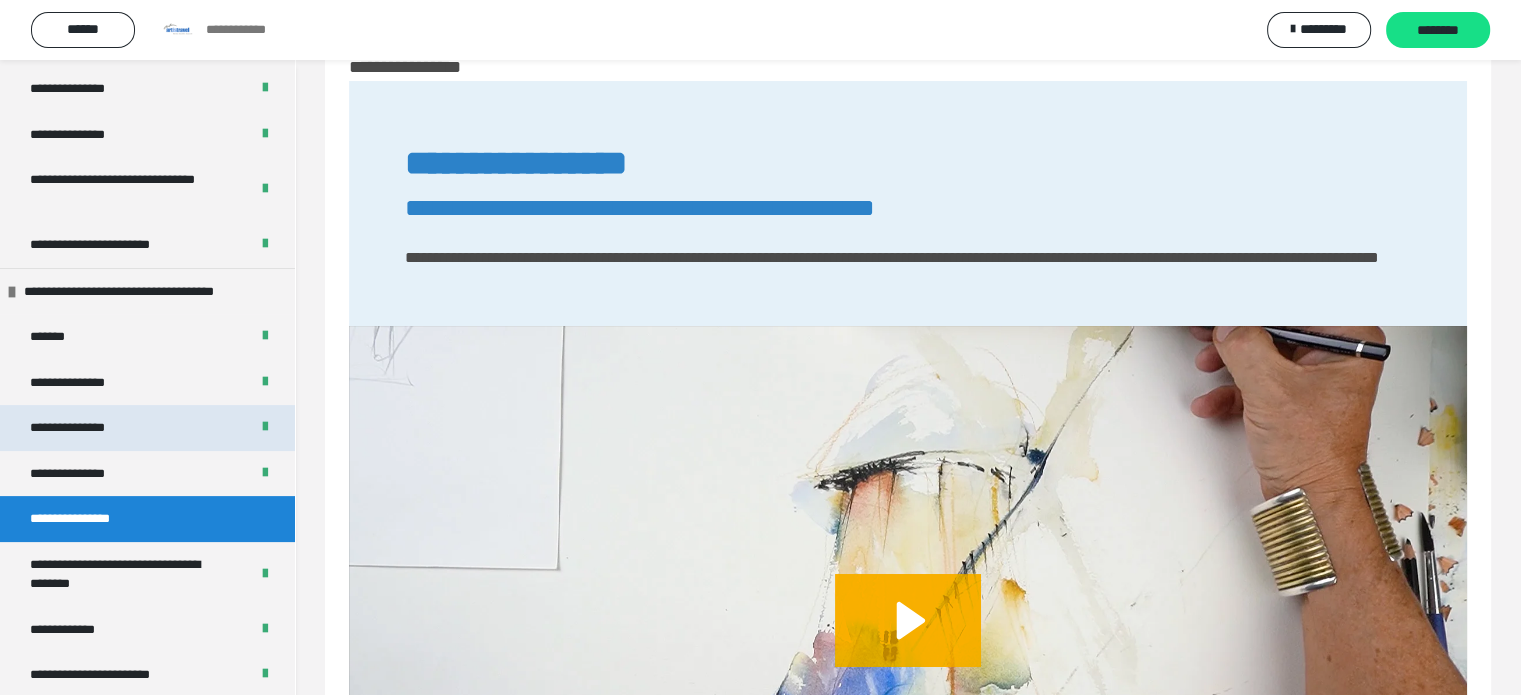 click on "**********" at bounding box center [77, 428] 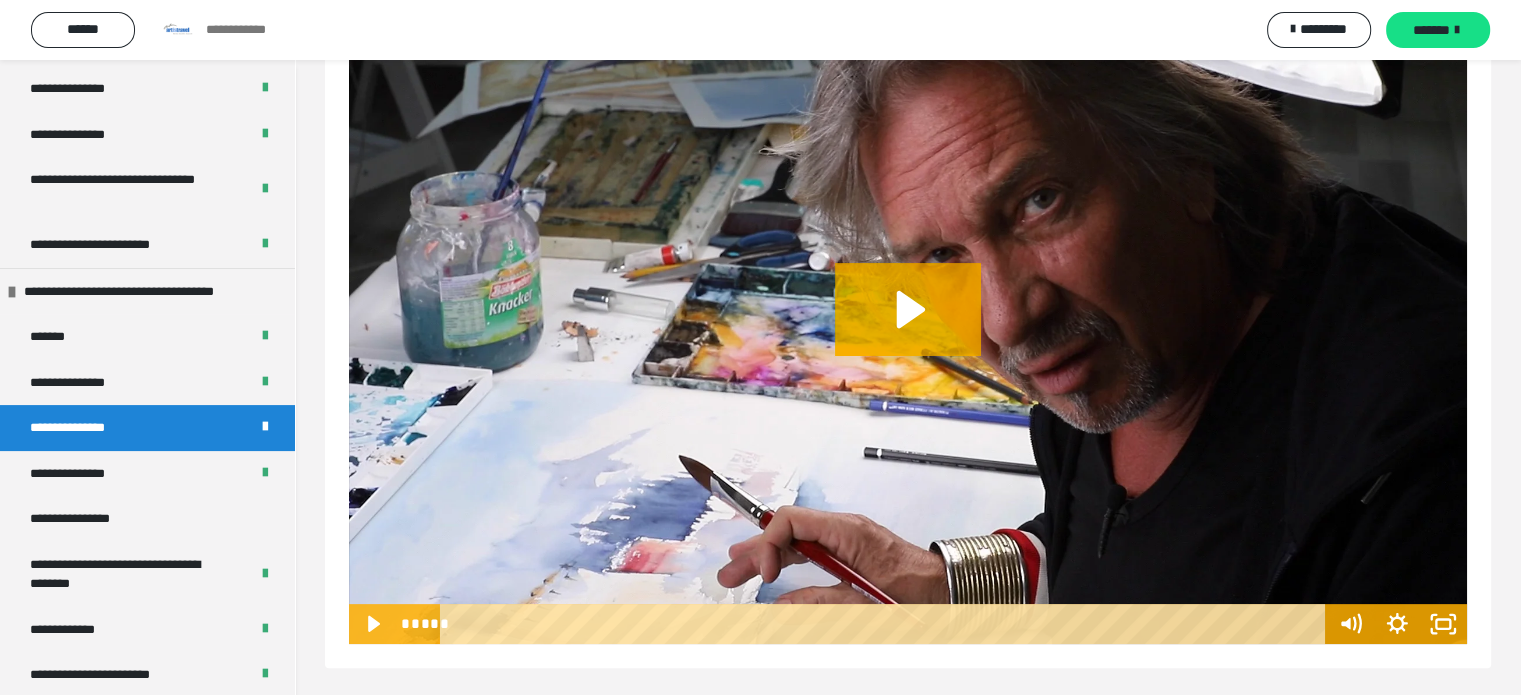 scroll, scrollTop: 402, scrollLeft: 0, axis: vertical 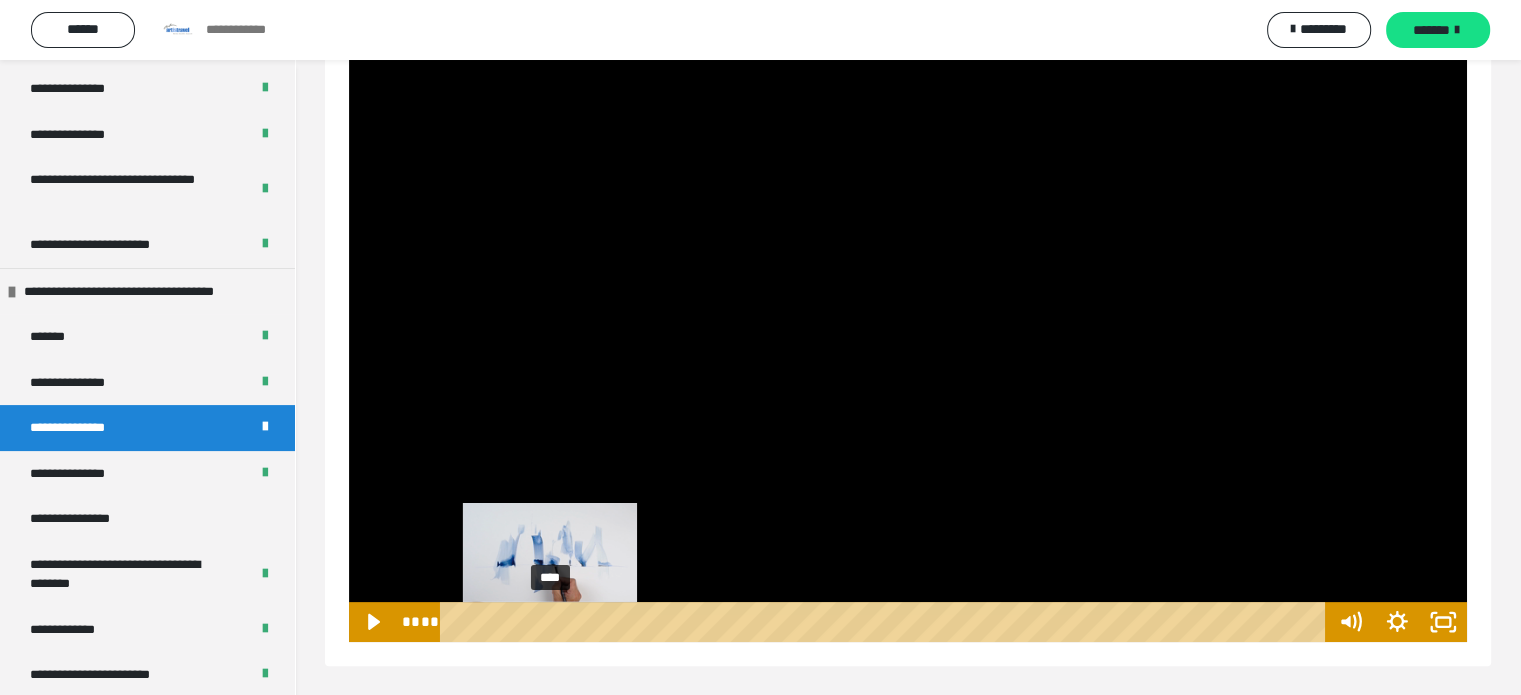 click on "****" at bounding box center (887, 622) 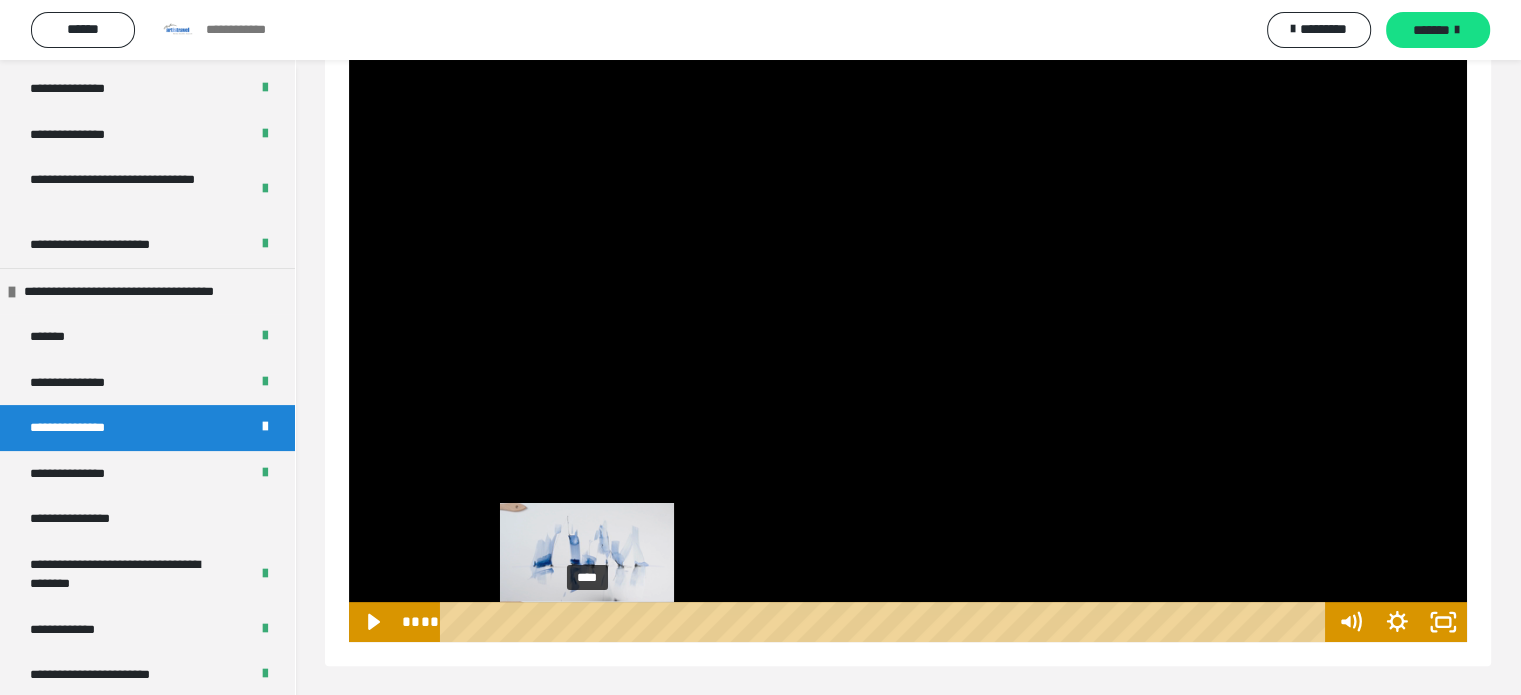 click on "****" at bounding box center [887, 622] 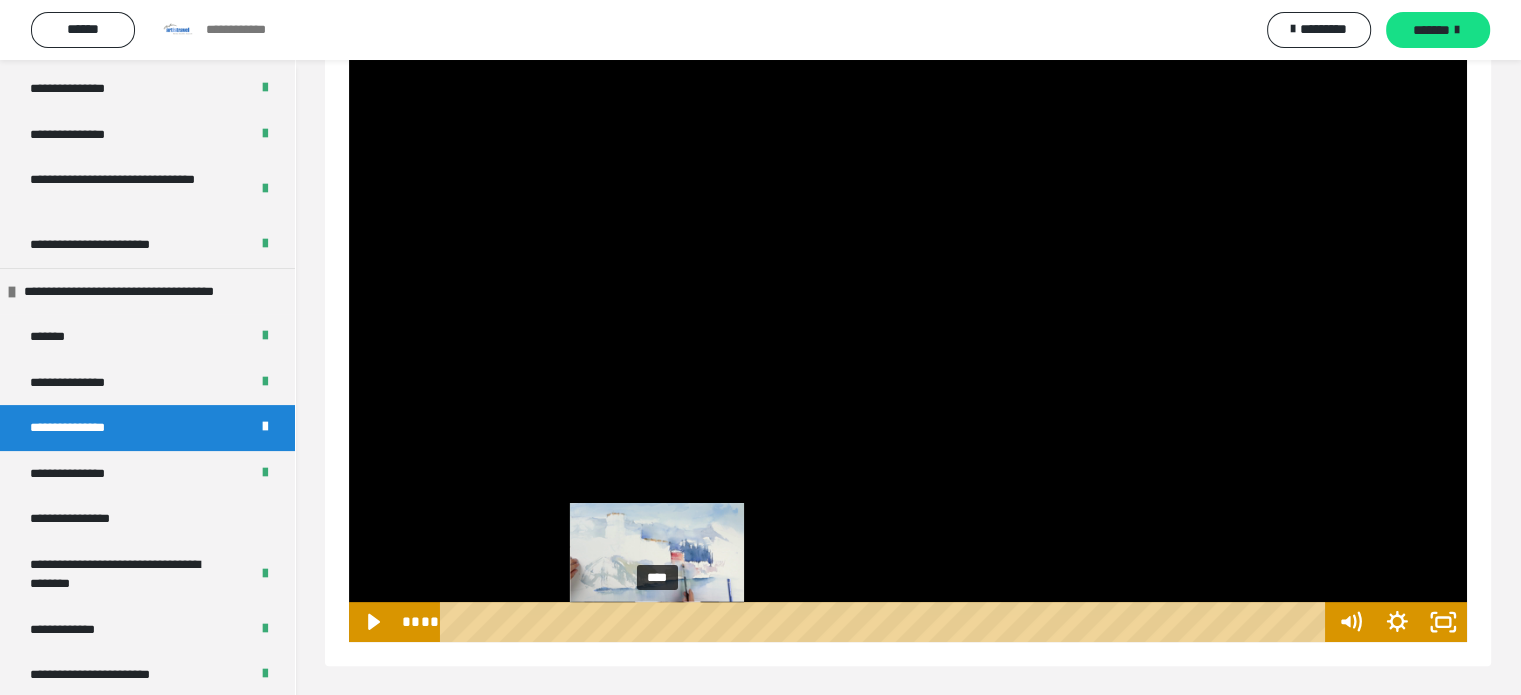 click on "****" at bounding box center (887, 622) 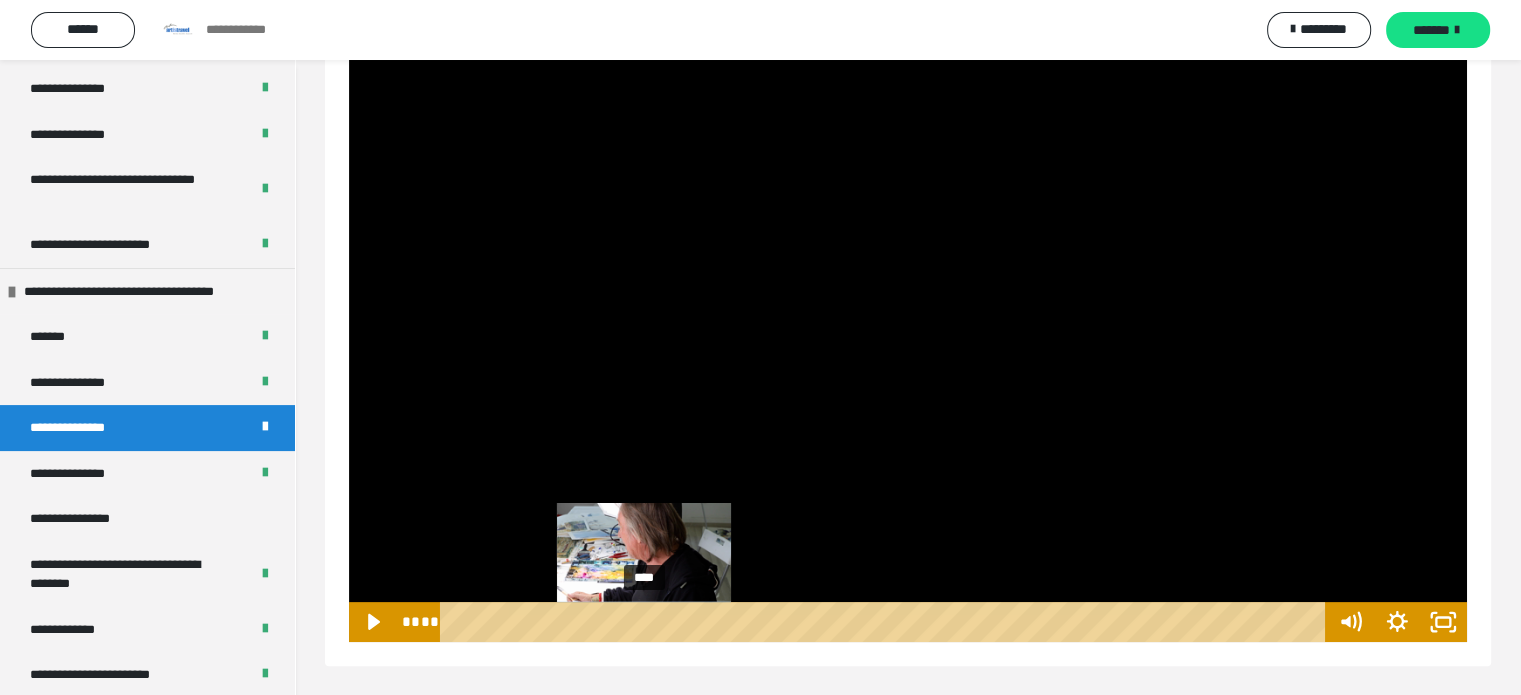 click on "****" at bounding box center (887, 622) 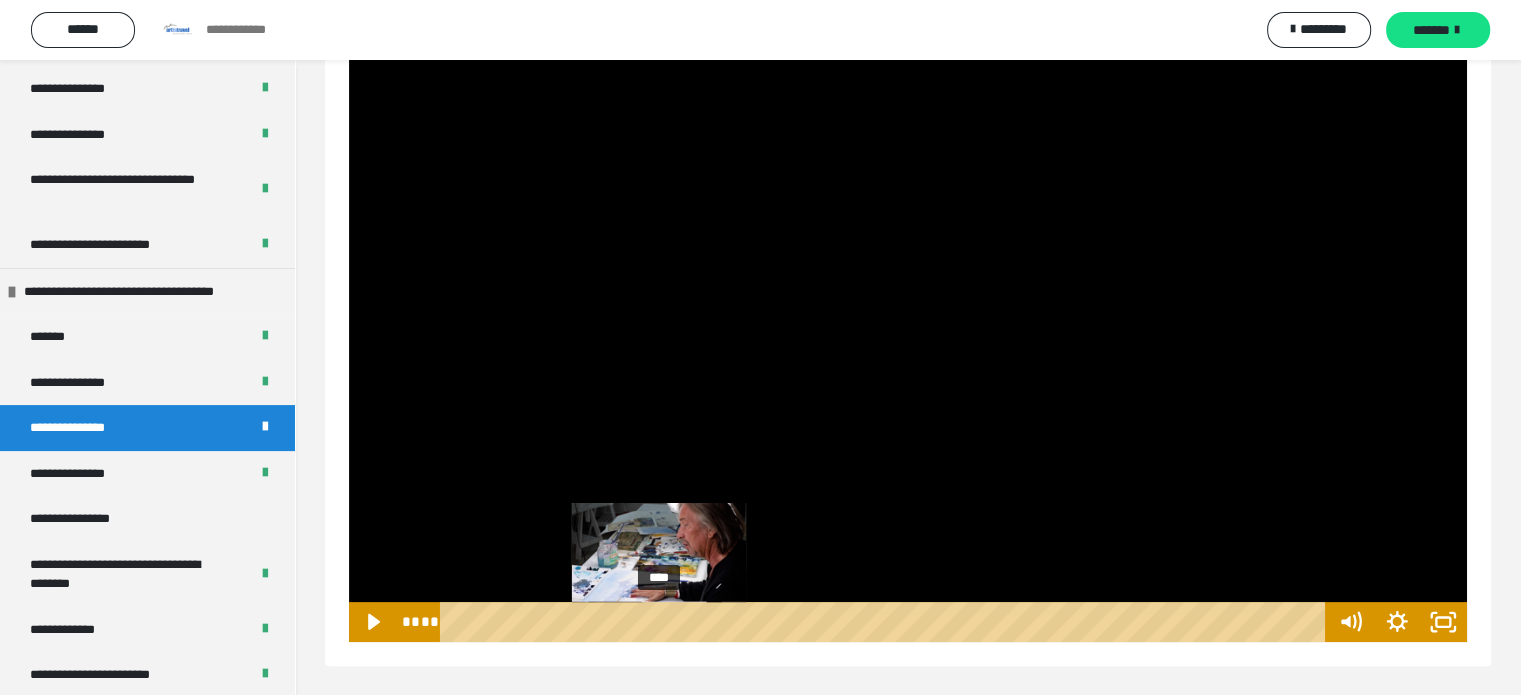 click on "****" at bounding box center (887, 622) 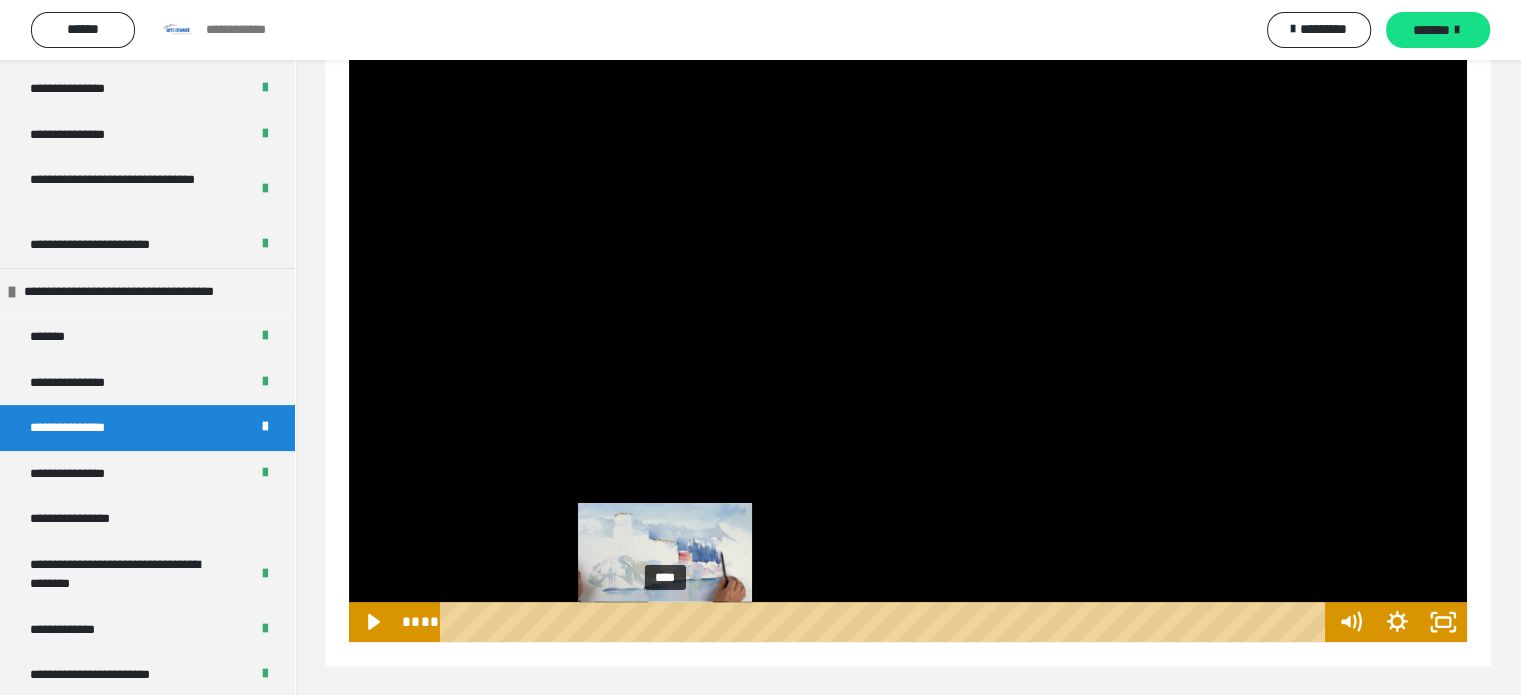 click on "****" at bounding box center (887, 622) 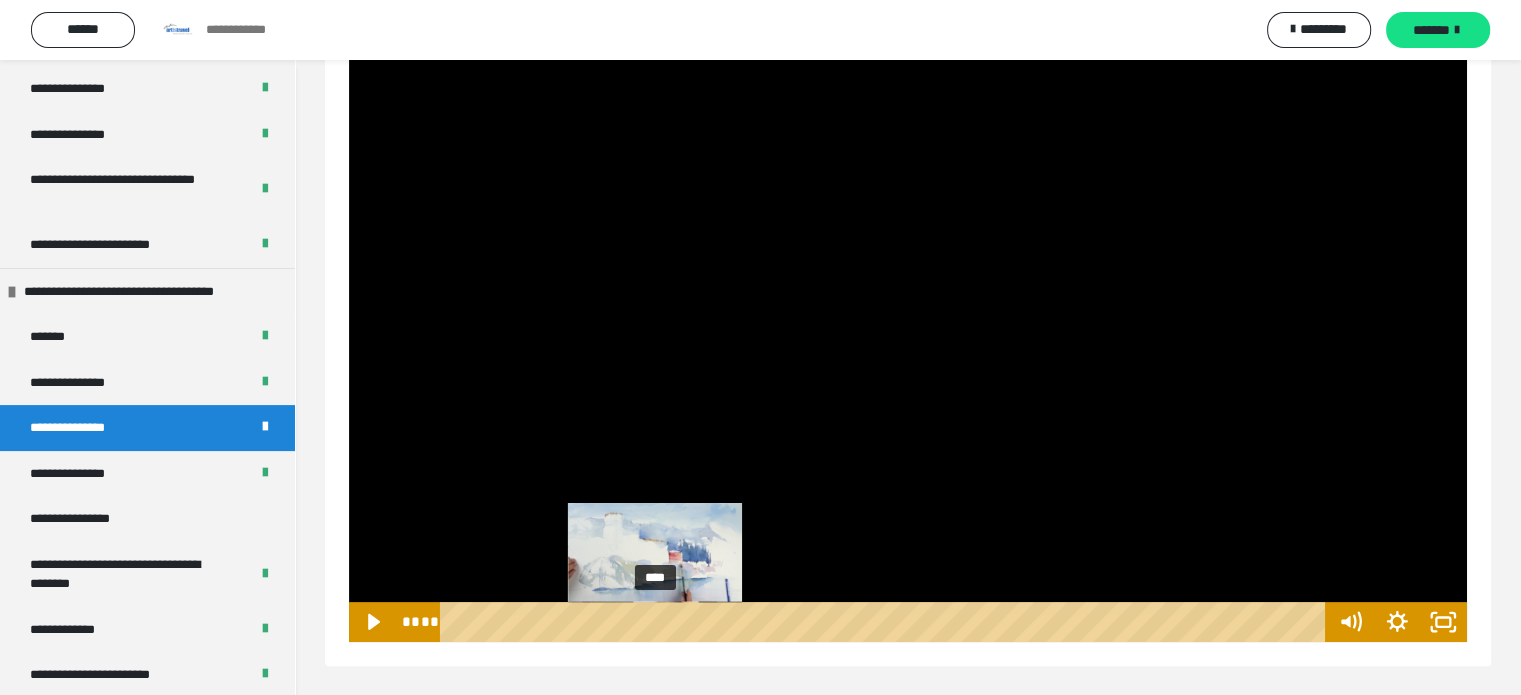 click on "****" at bounding box center [887, 622] 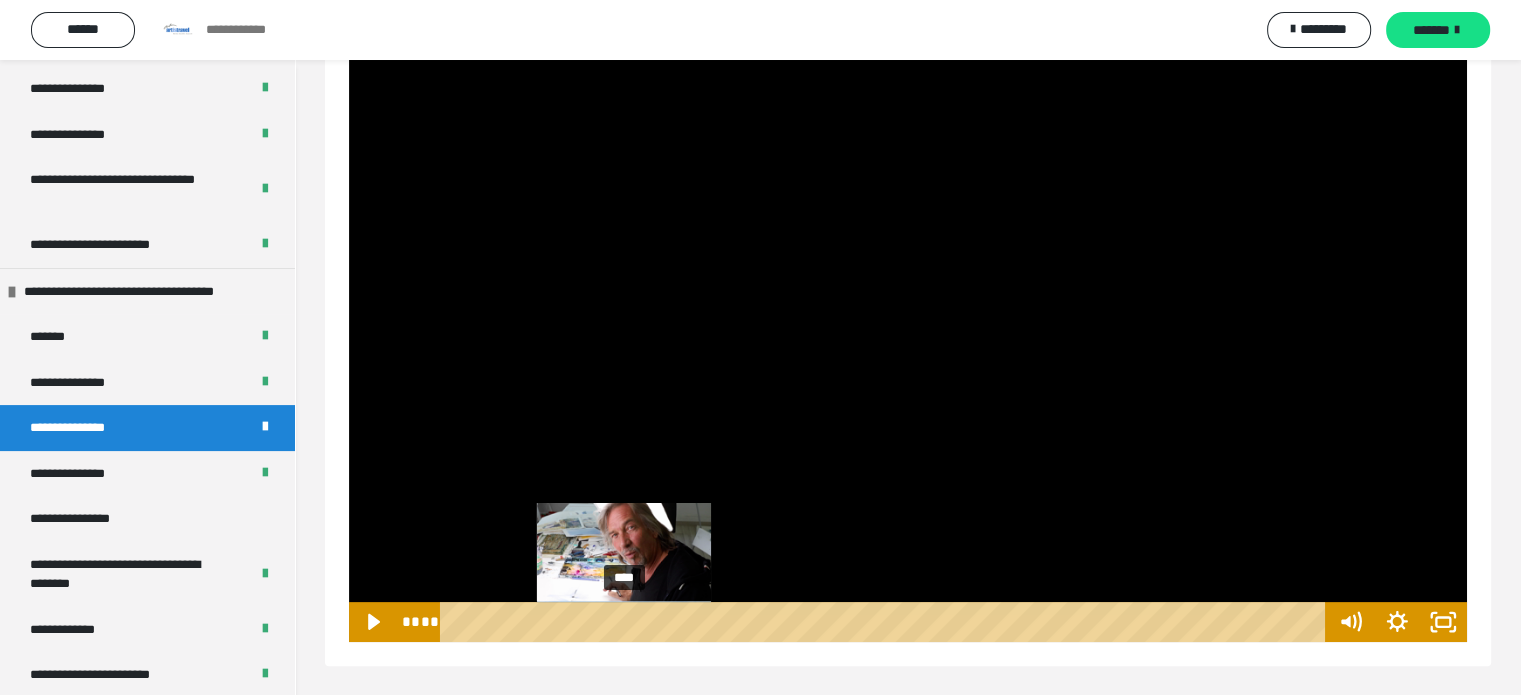 click on "****" at bounding box center (887, 622) 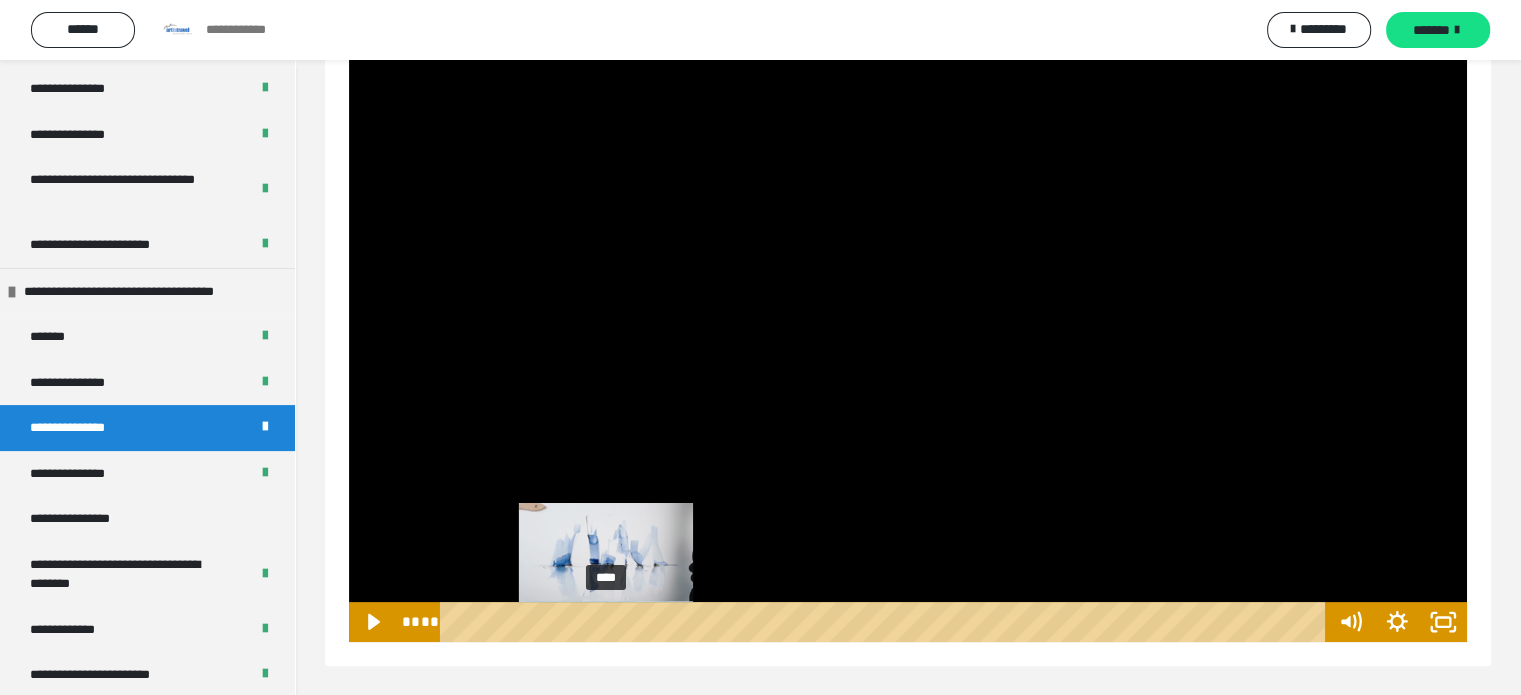 click on "****" at bounding box center (887, 622) 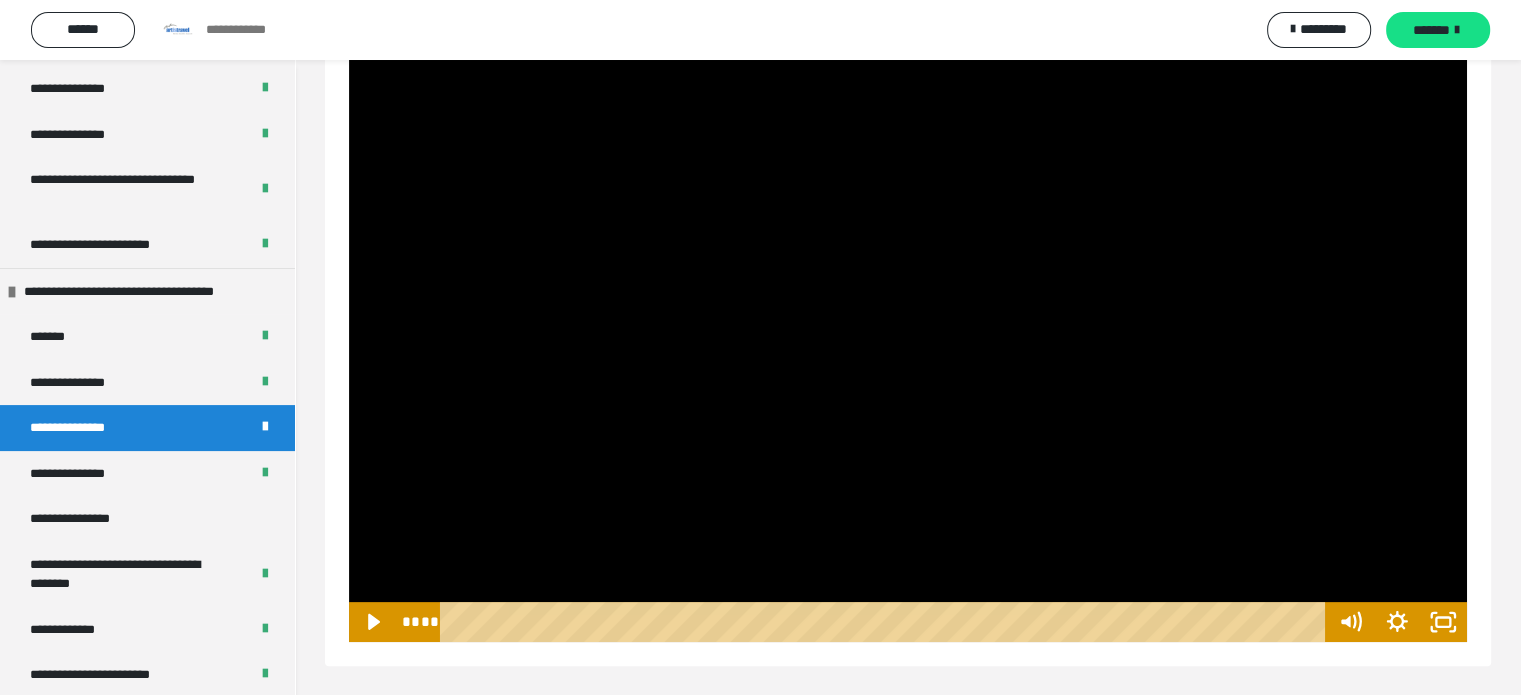click at bounding box center [908, 327] 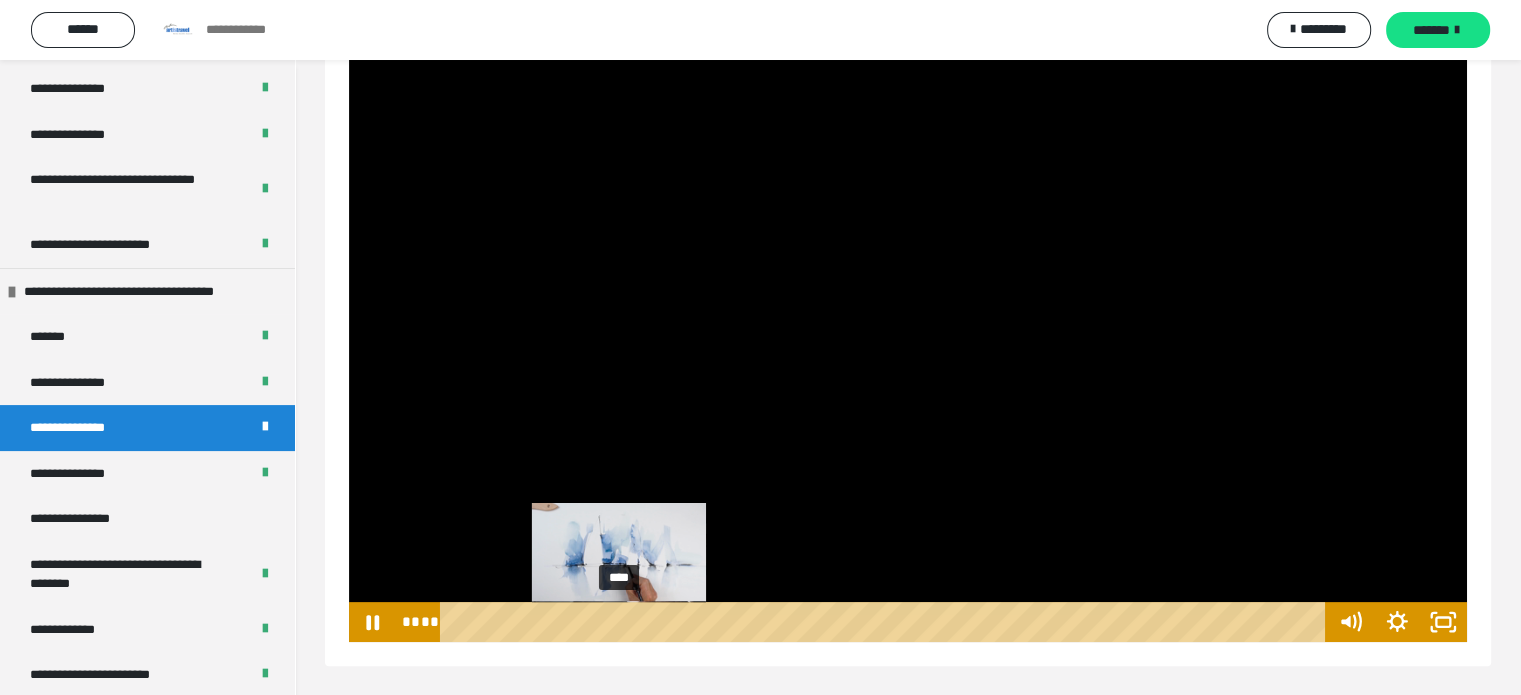 click at bounding box center (616, 621) 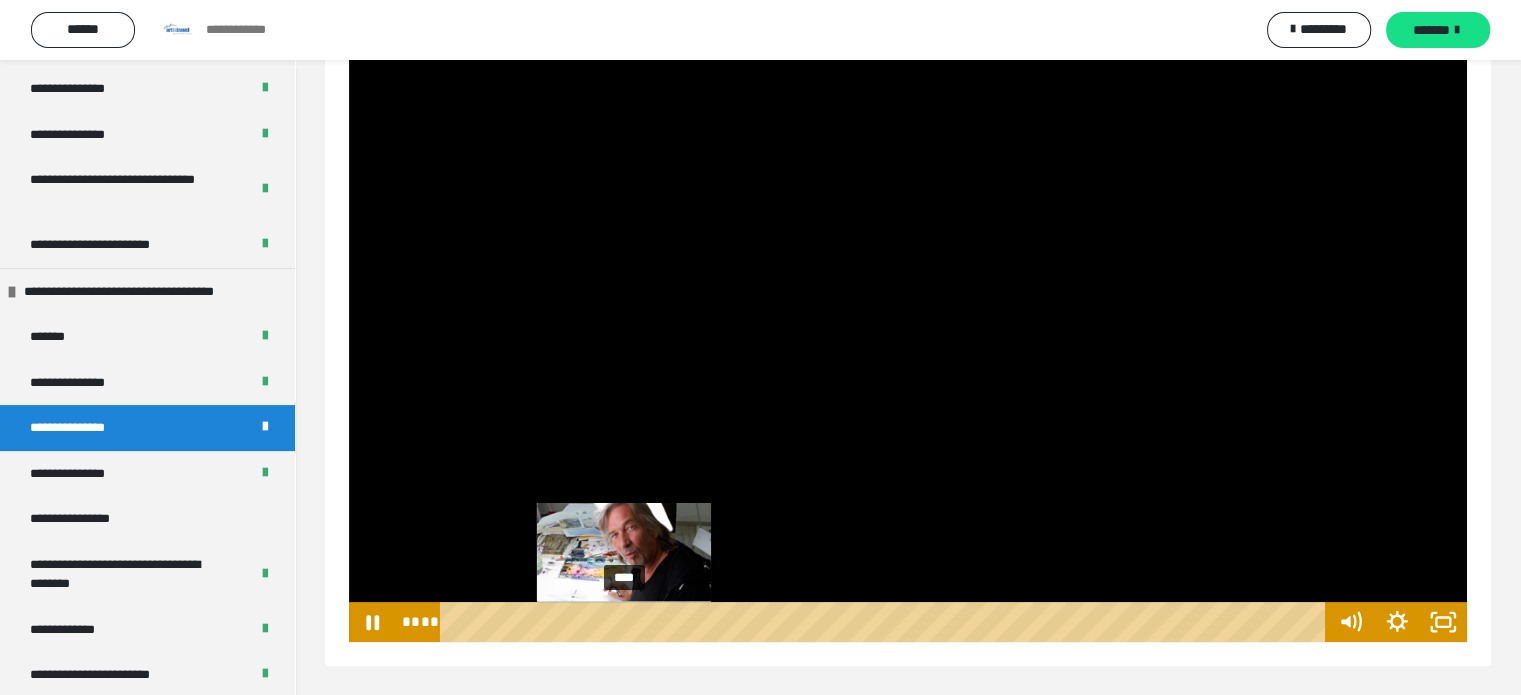 click at bounding box center (623, 621) 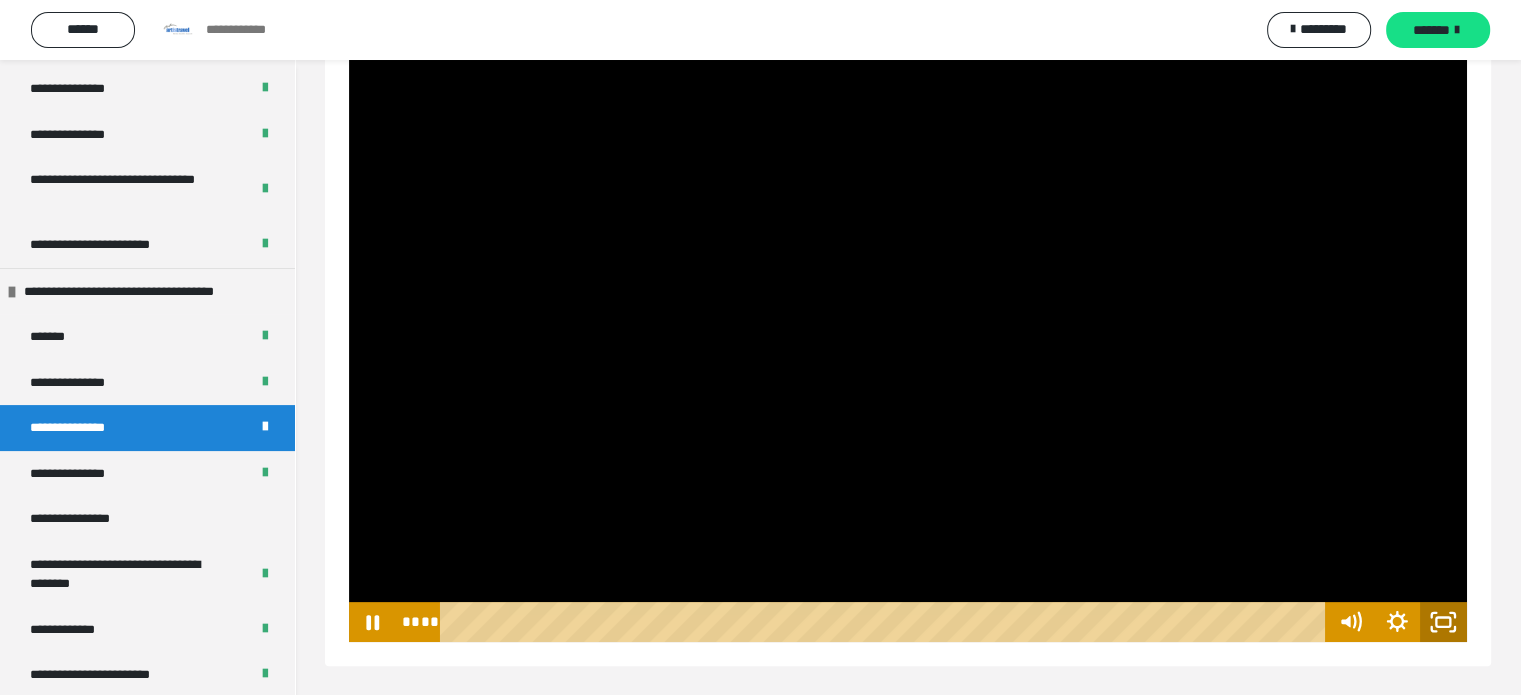 click 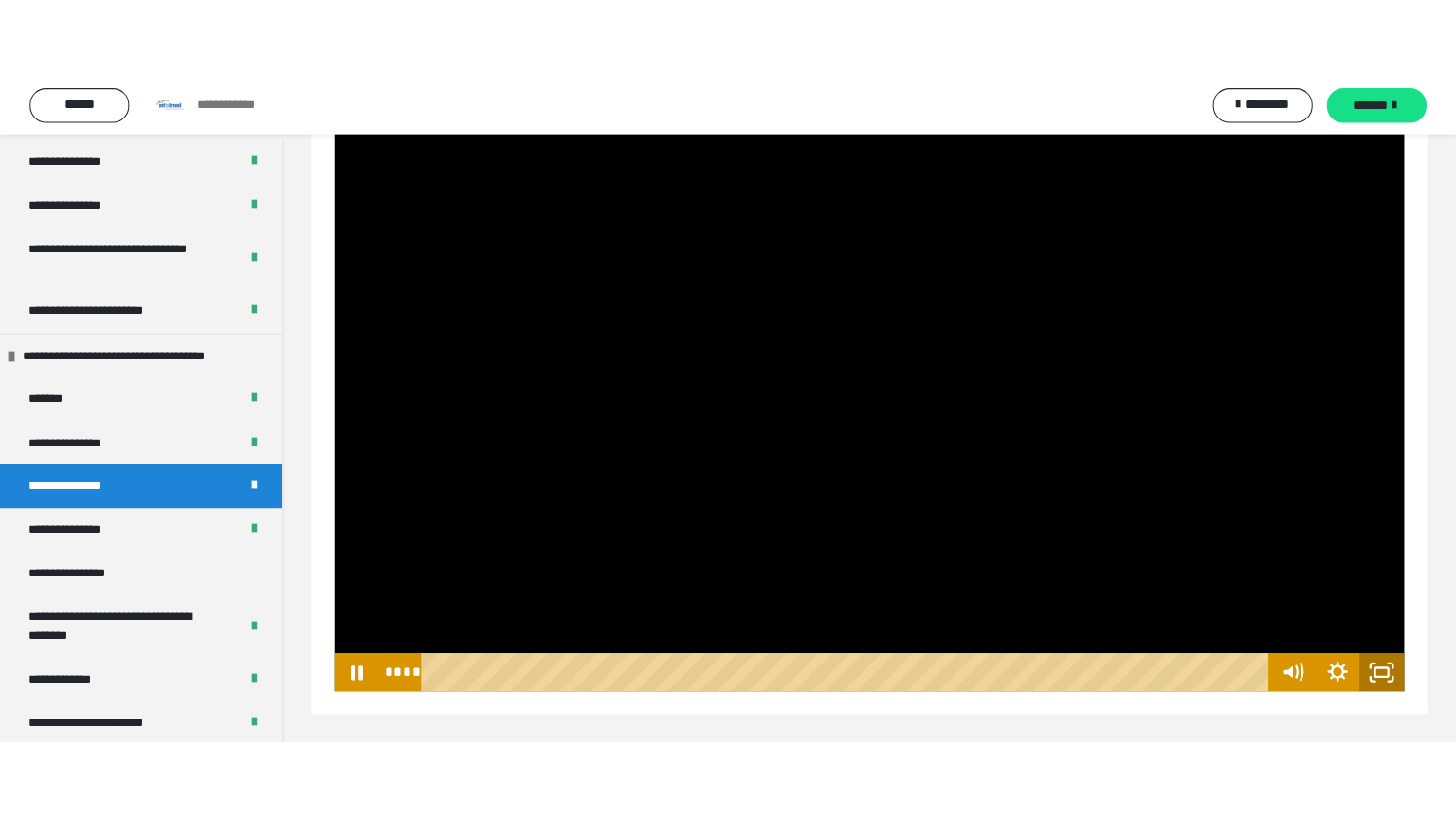 scroll, scrollTop: 231, scrollLeft: 0, axis: vertical 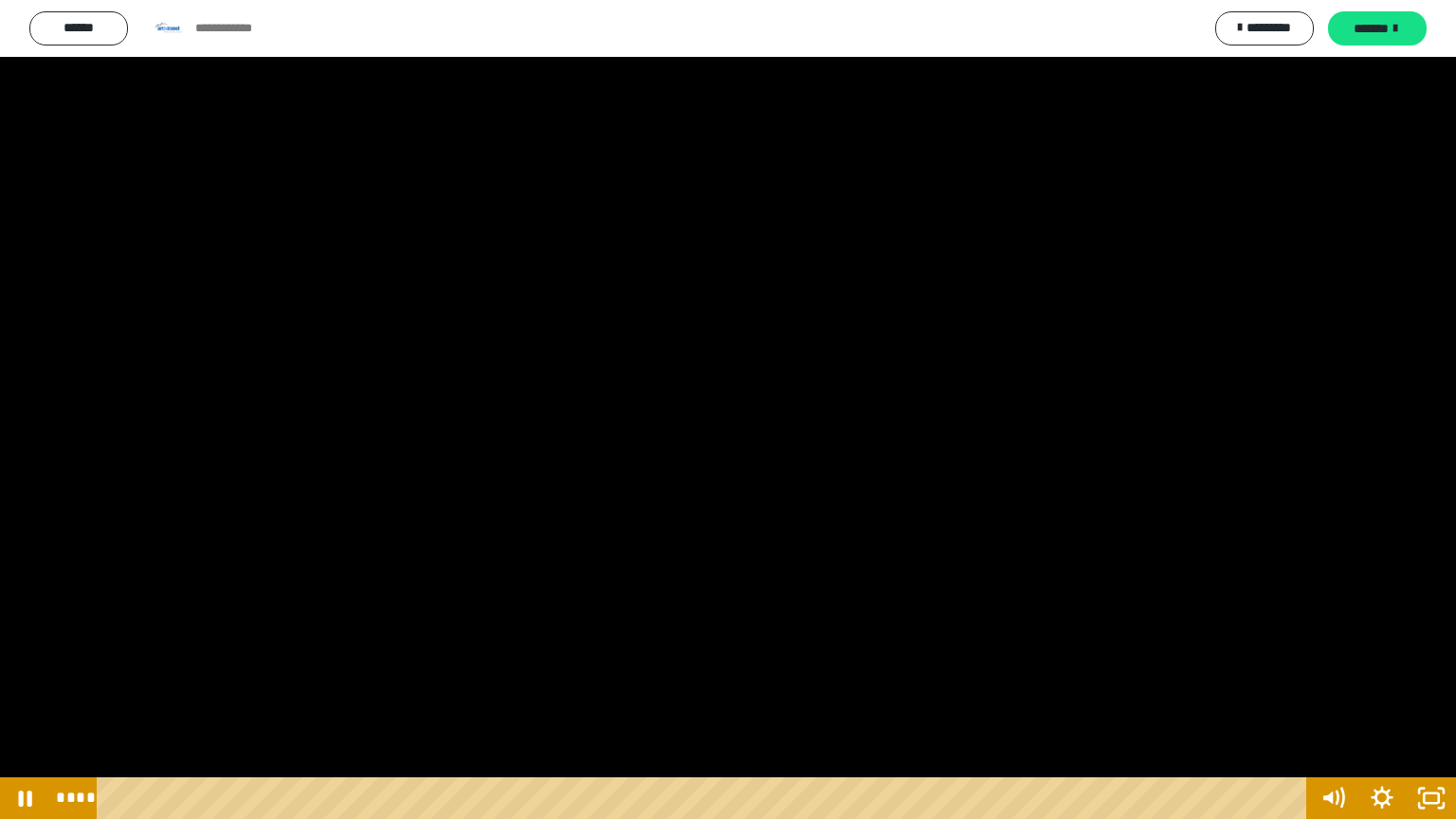 click at bounding box center (728, 410) 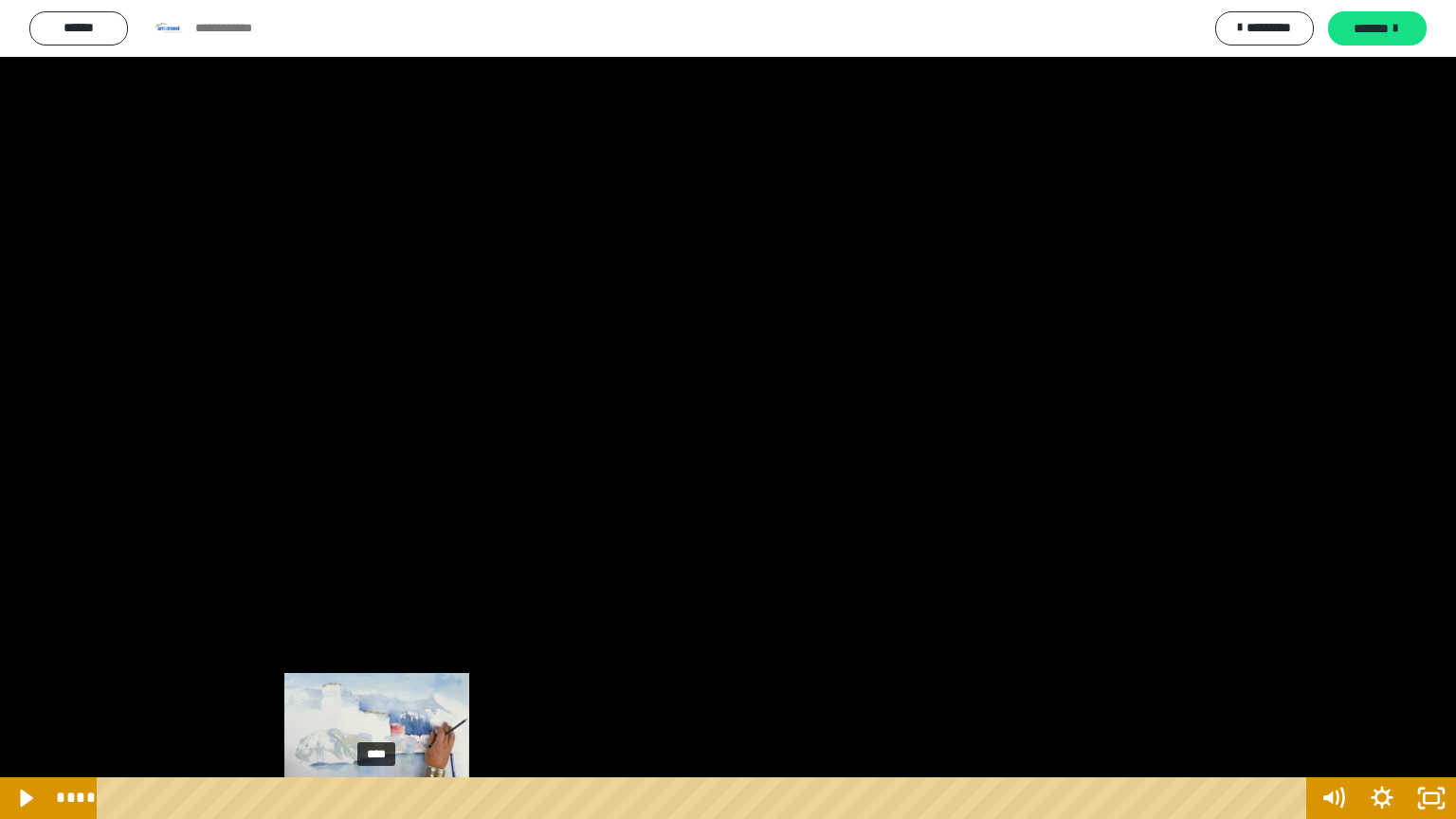 click on "****" at bounding box center (705, 798) 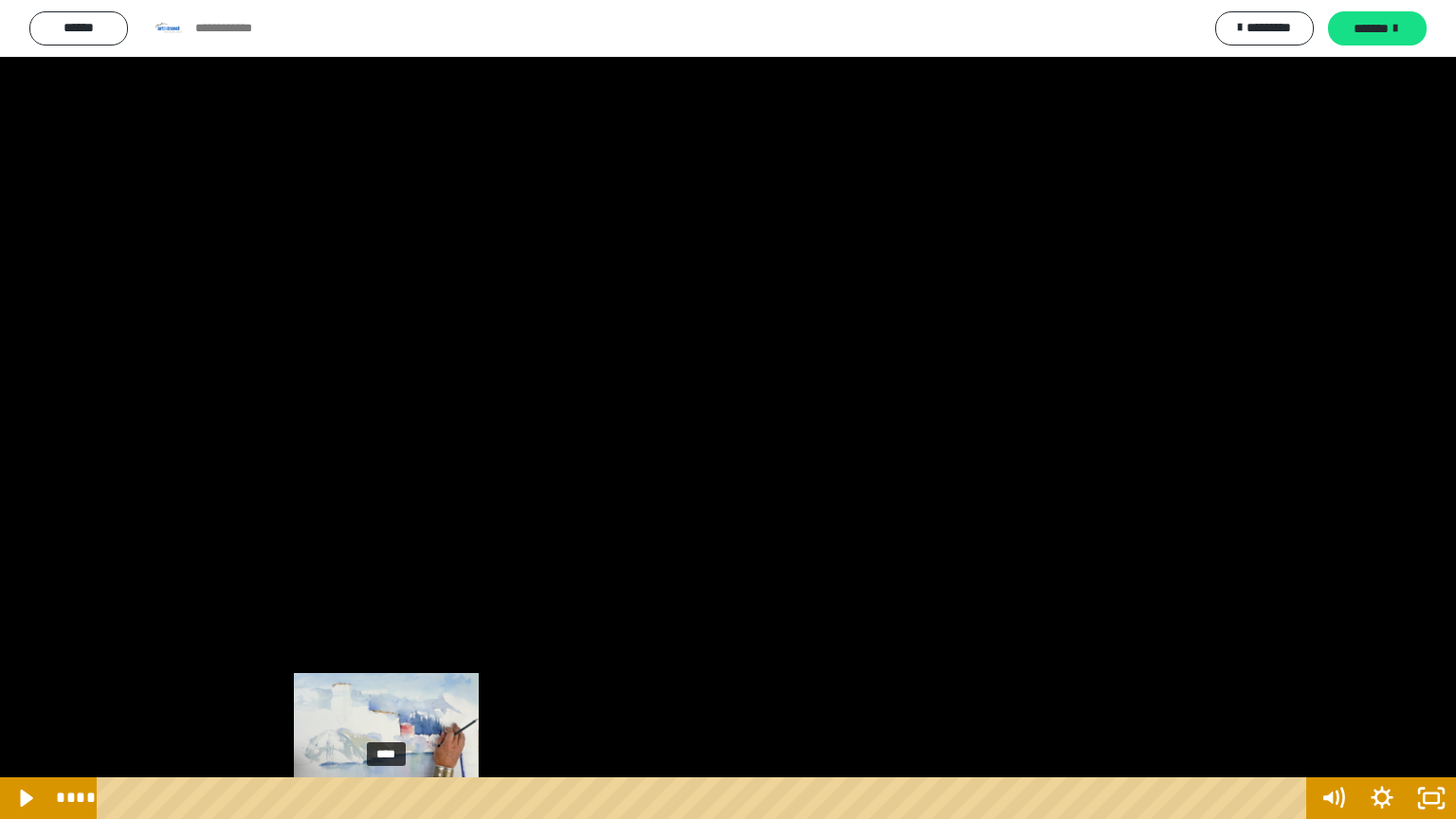 click on "****" at bounding box center (705, 798) 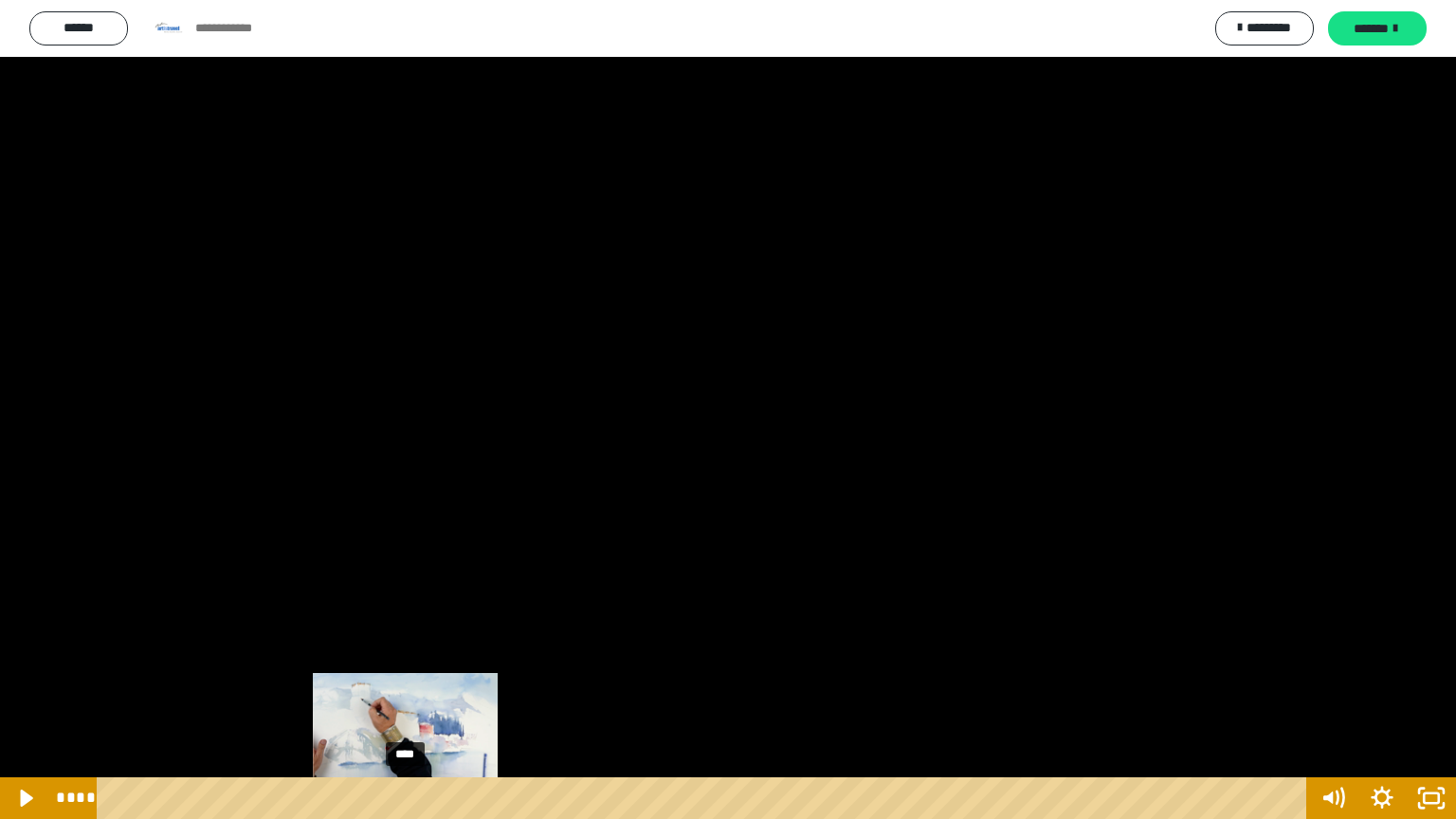 click on "****" at bounding box center (705, 798) 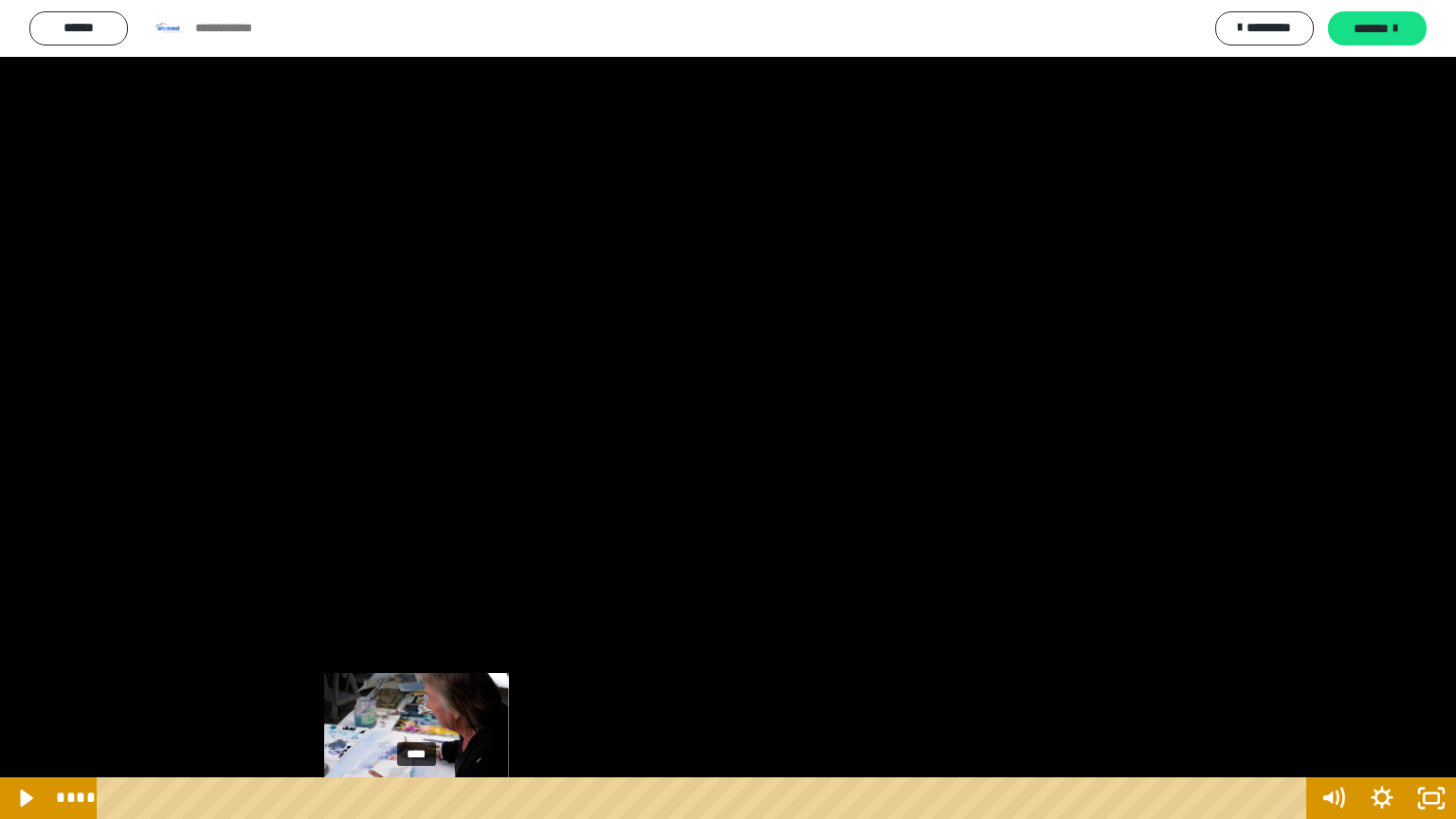 click on "****" at bounding box center (705, 798) 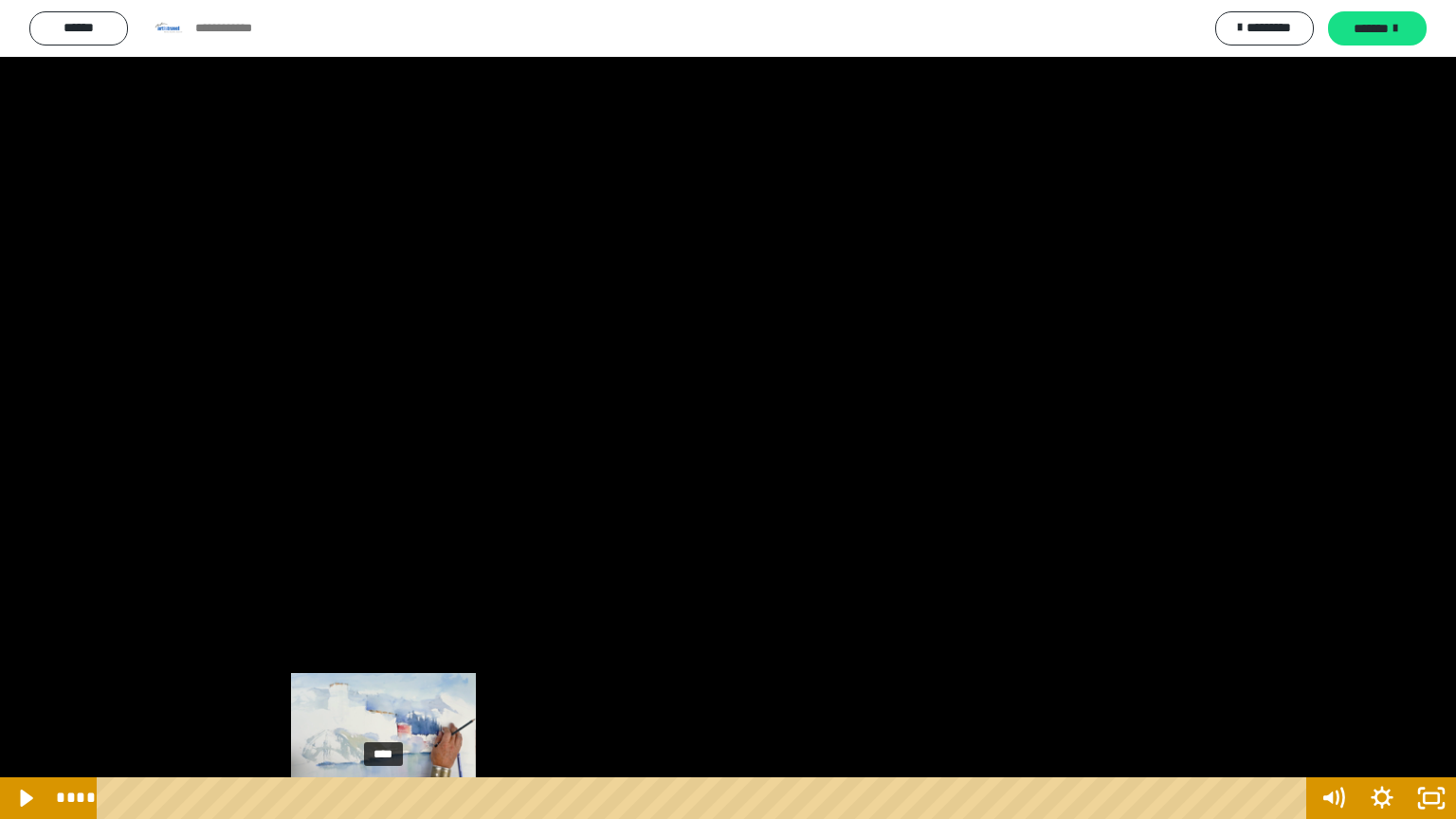 click on "****" at bounding box center (705, 798) 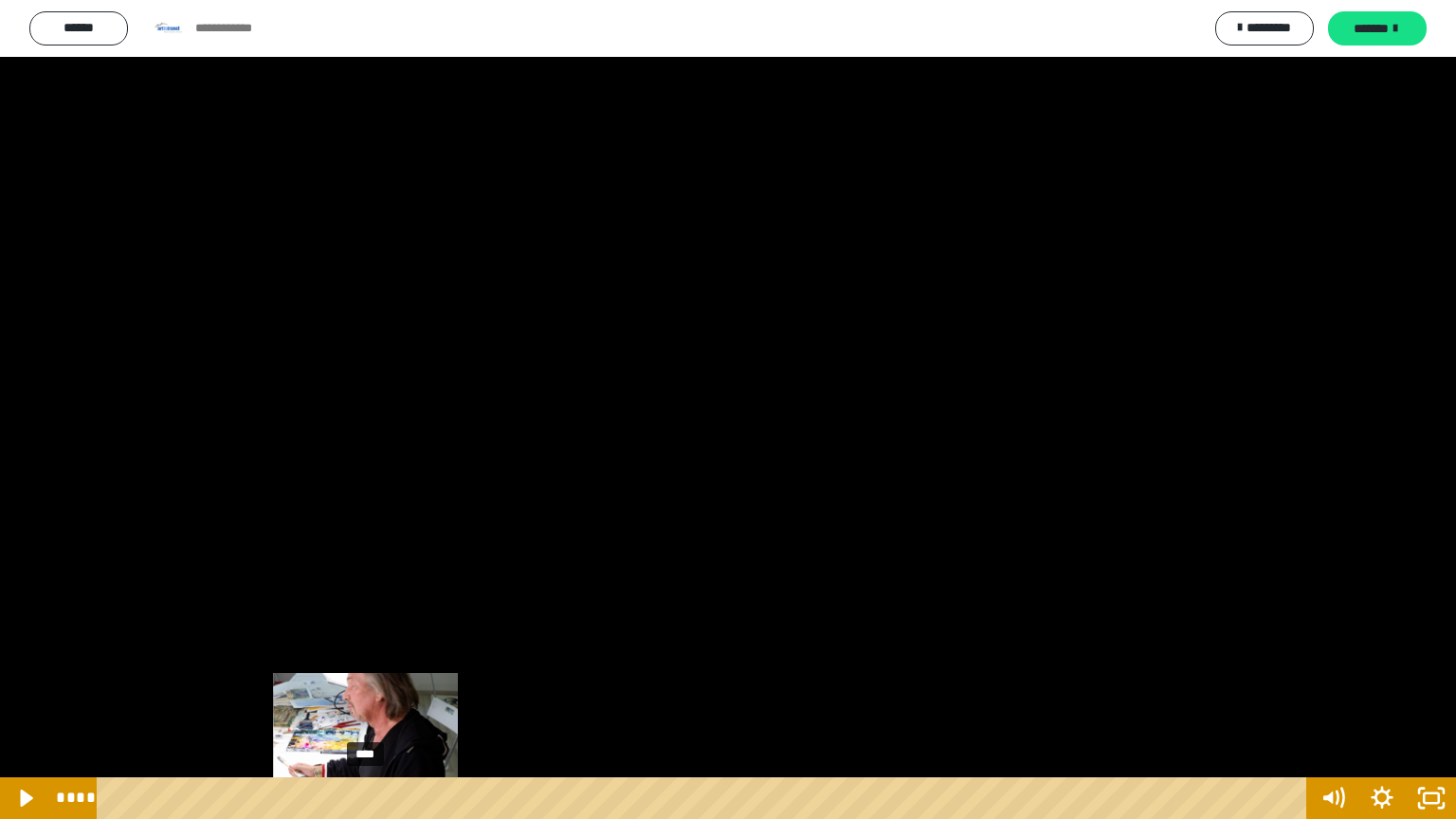 click on "****" at bounding box center [705, 798] 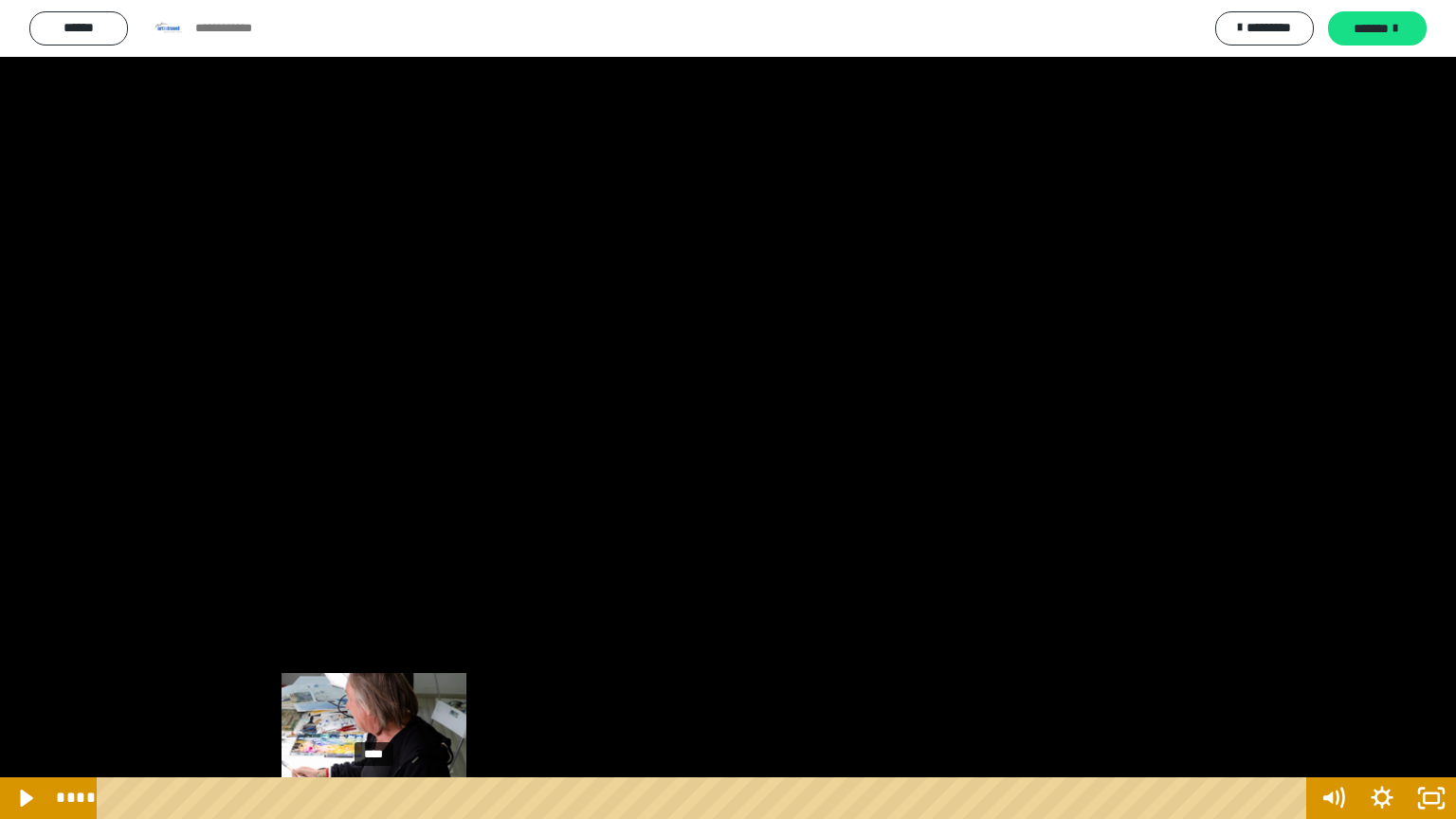 click on "****" at bounding box center [705, 798] 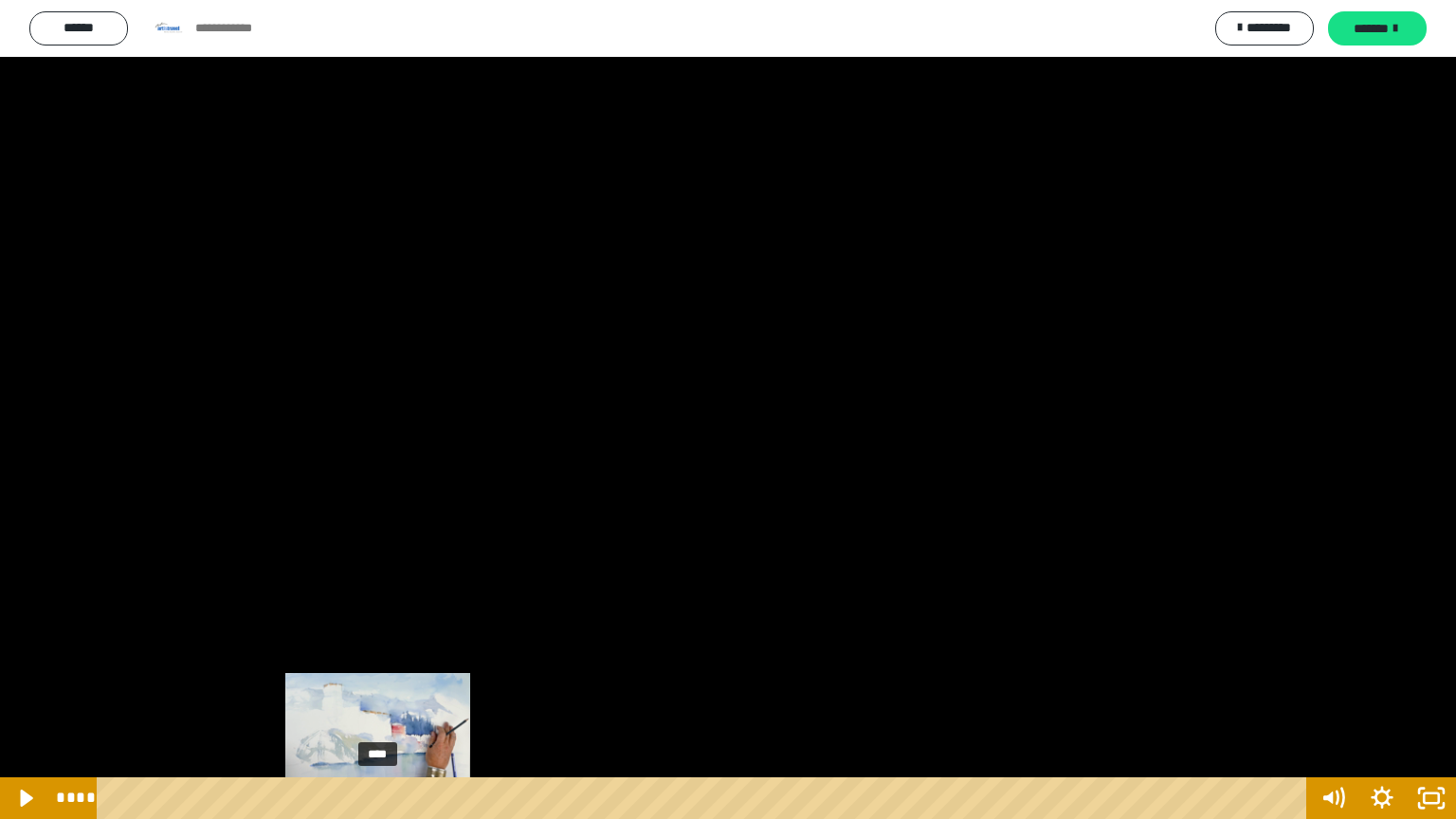 click at bounding box center (377, 798) 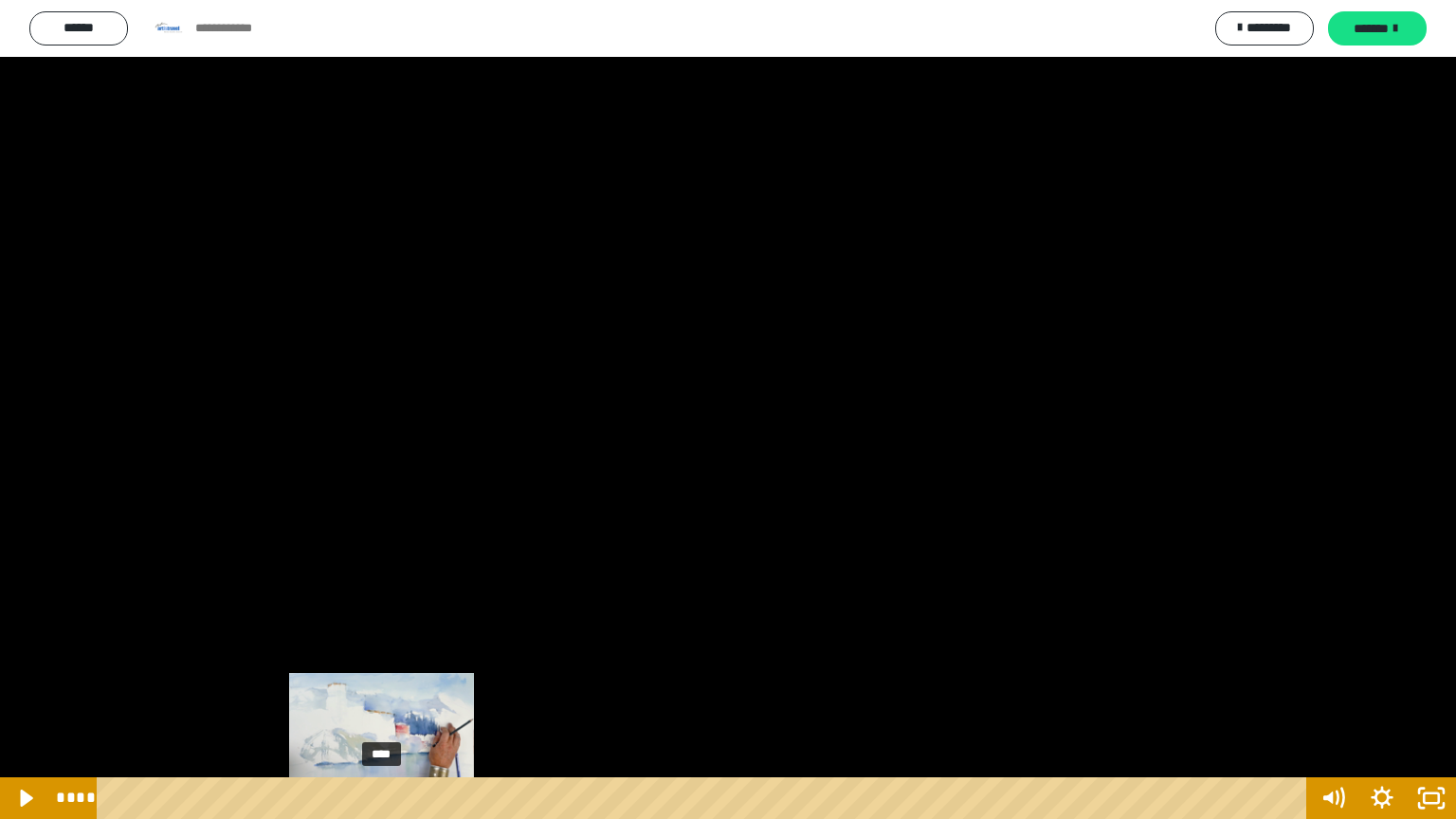 click at bounding box center [377, 798] 